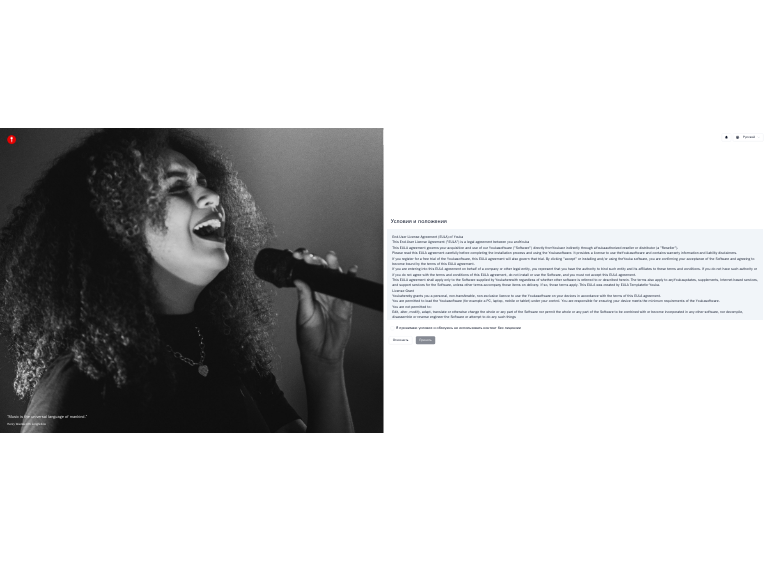 scroll, scrollTop: 0, scrollLeft: 0, axis: both 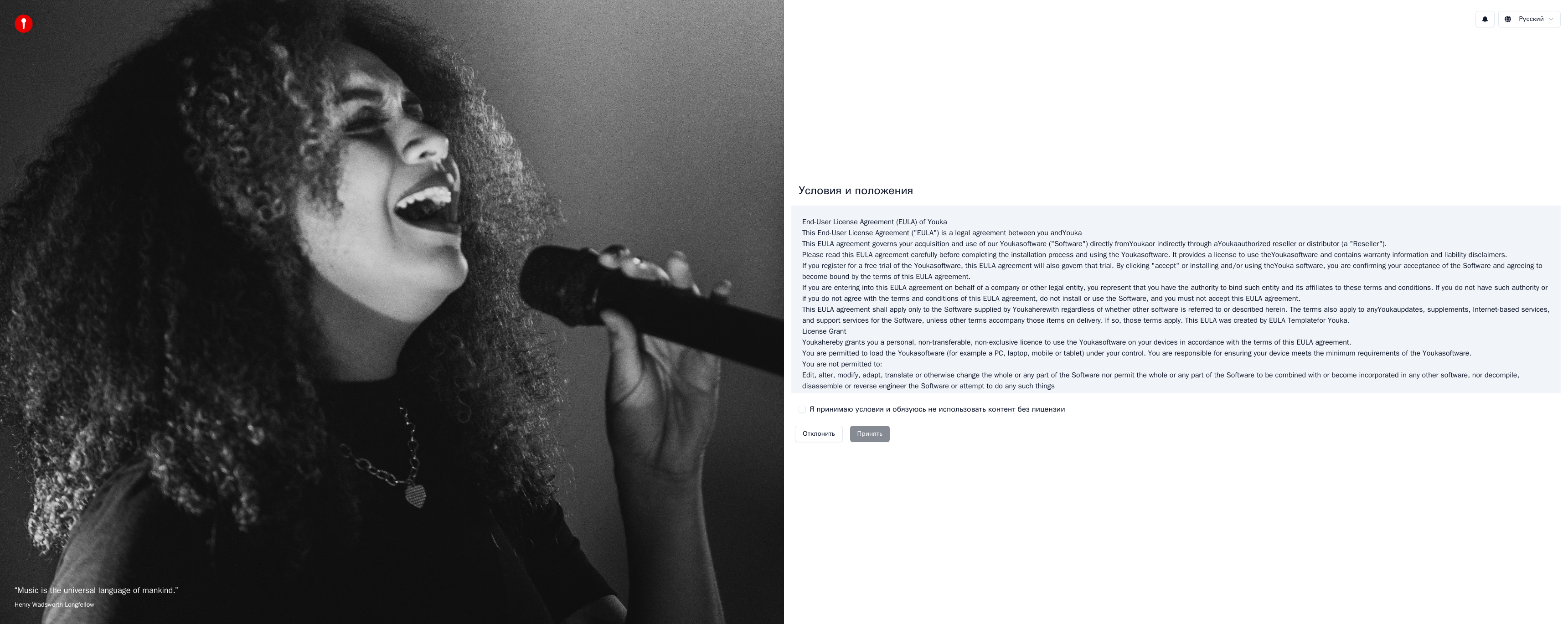 click on "Я принимаю условия и обязуюсь не использовать контент без лицензии" at bounding box center (802, 409) 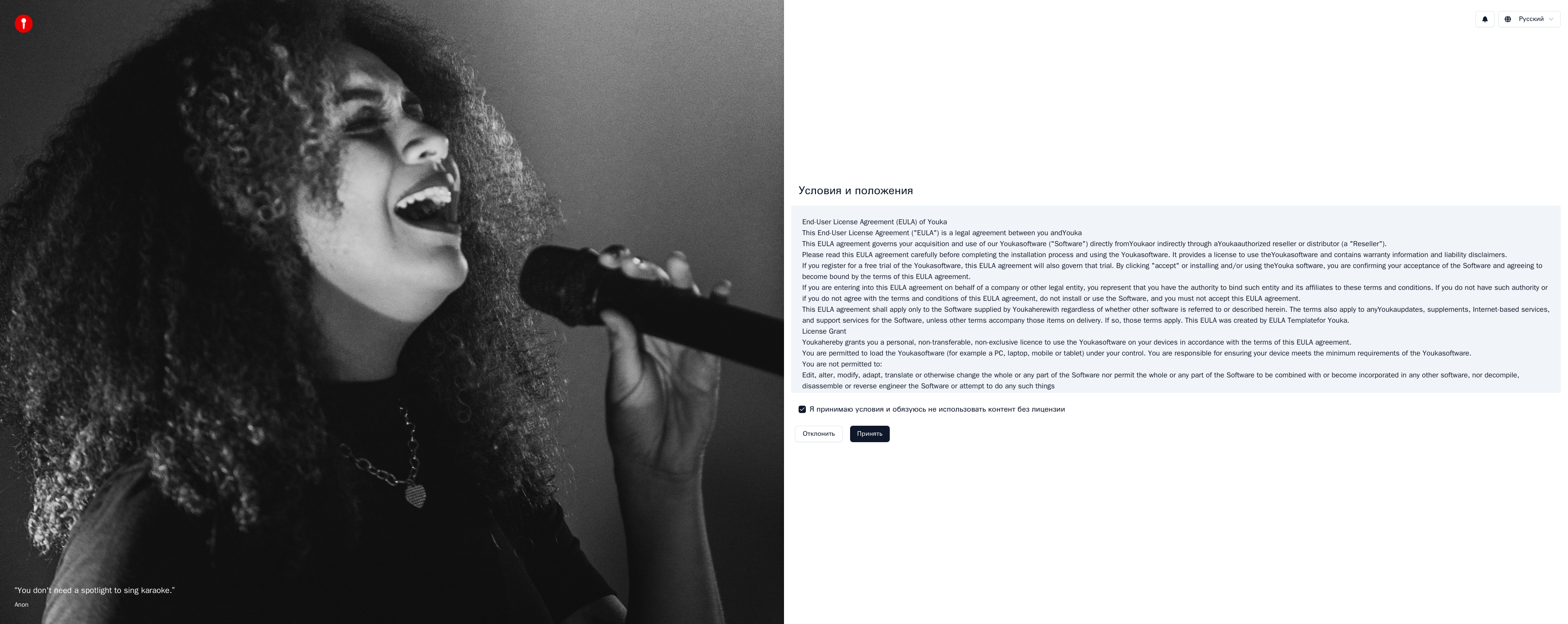 click on "Принять" at bounding box center (870, 434) 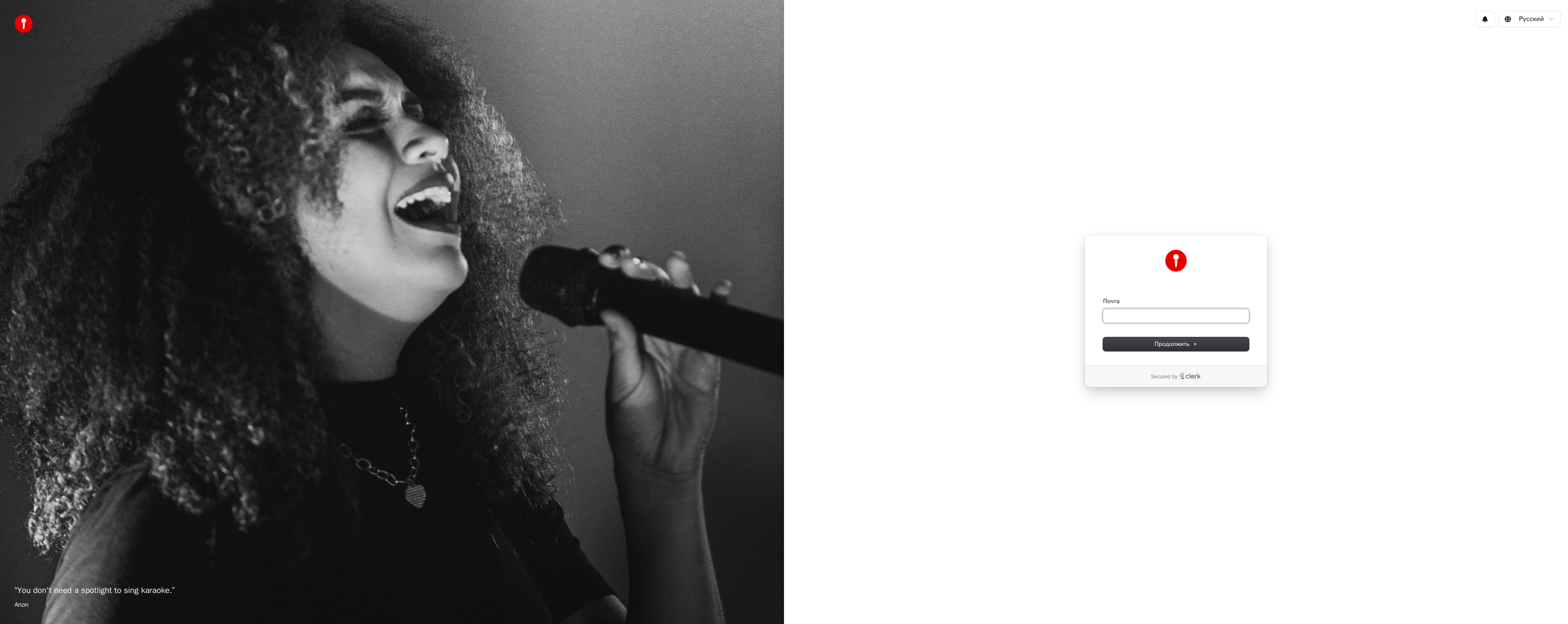 click on "Почта" at bounding box center (1176, 316) 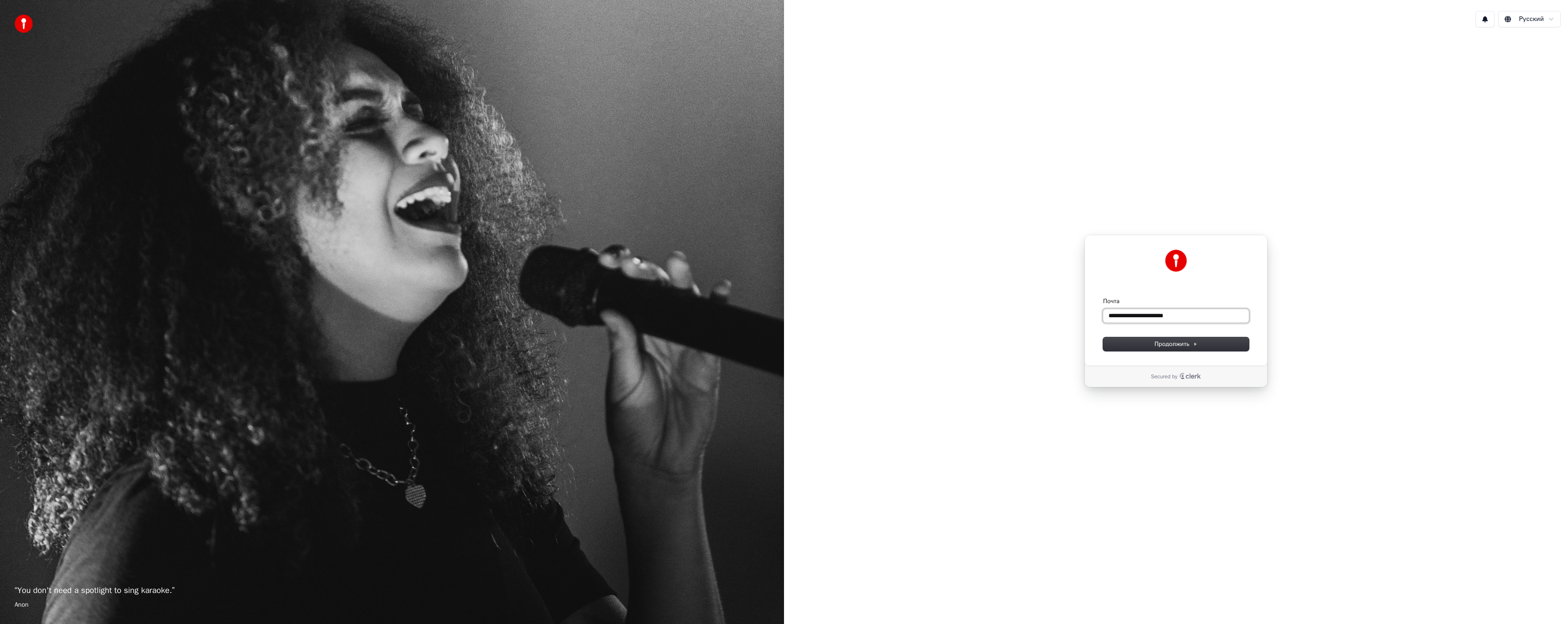 type on "**********" 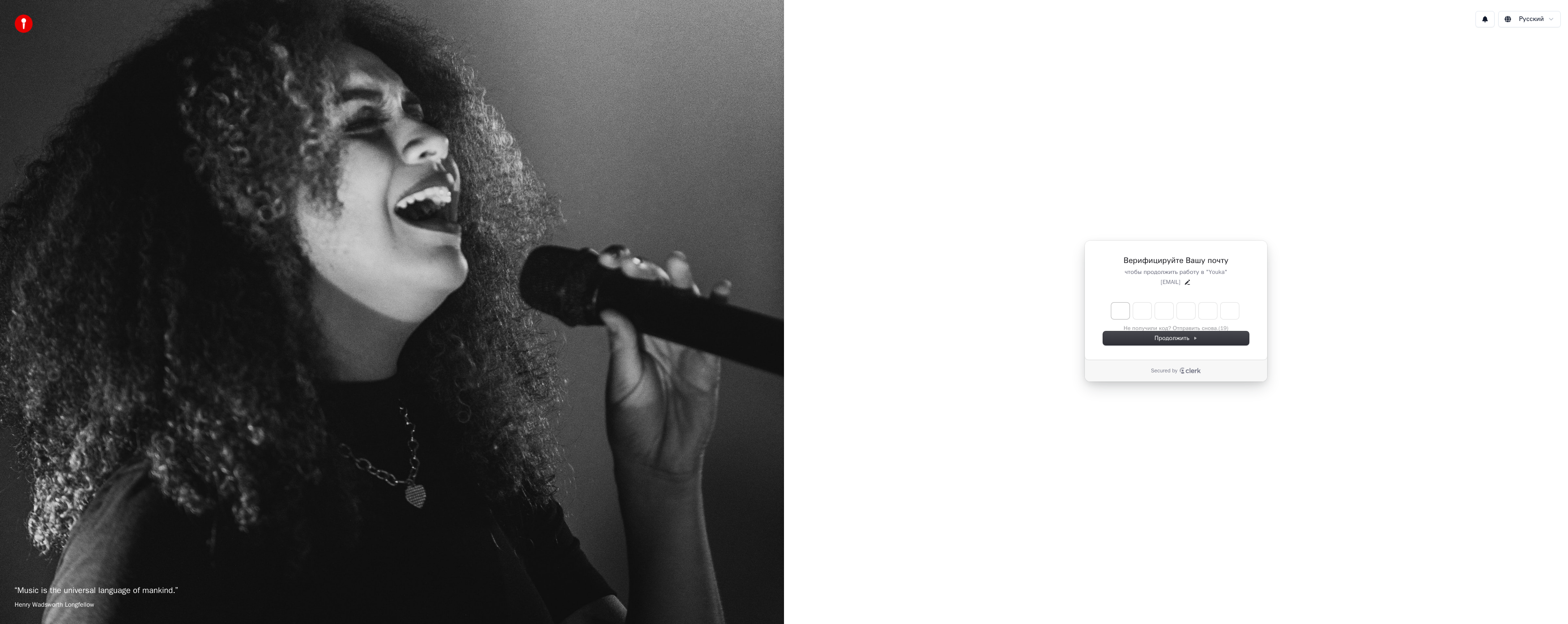 type on "*" 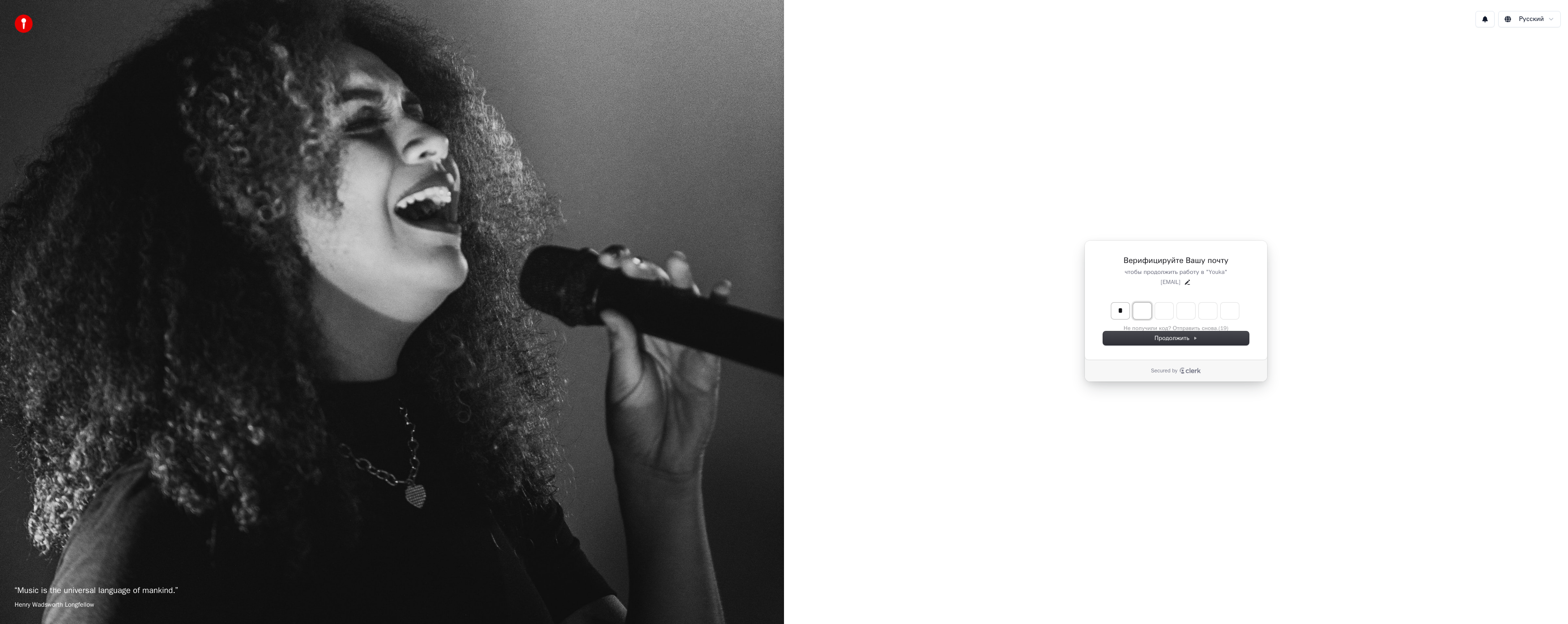 type on "*" 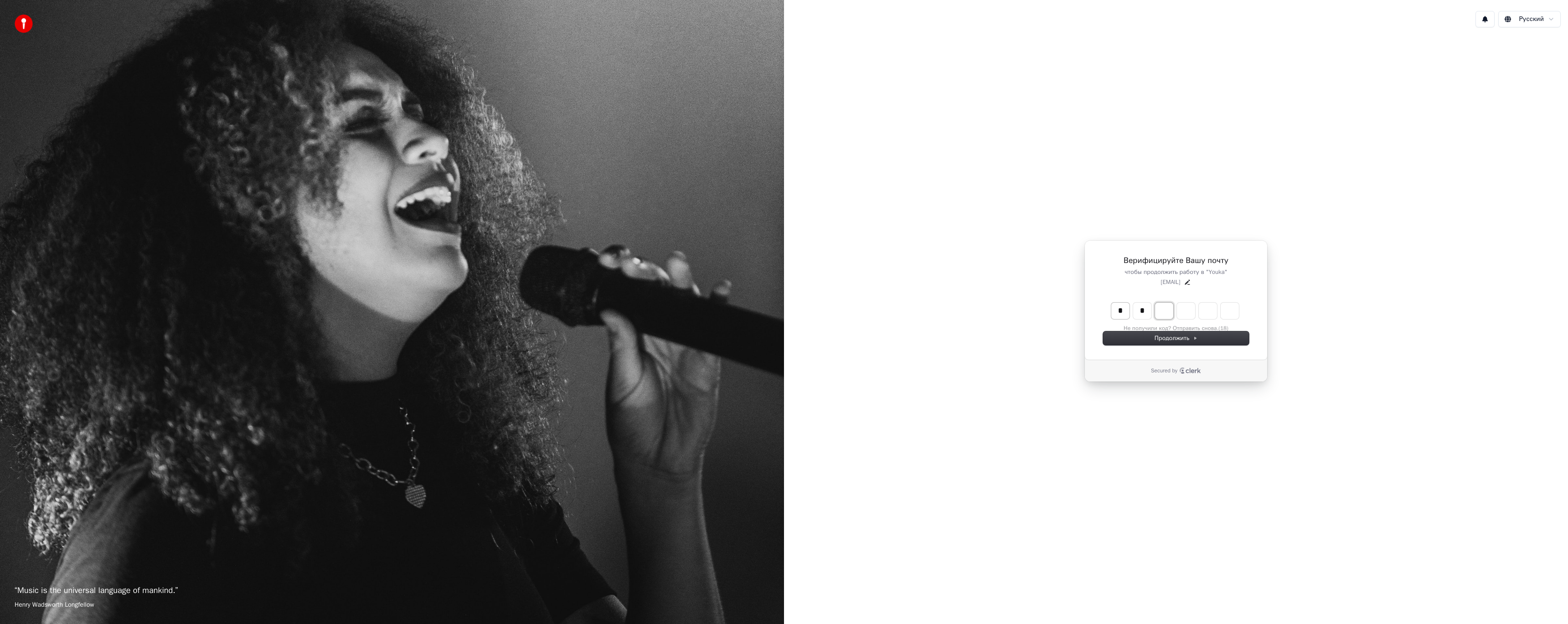 type on "*" 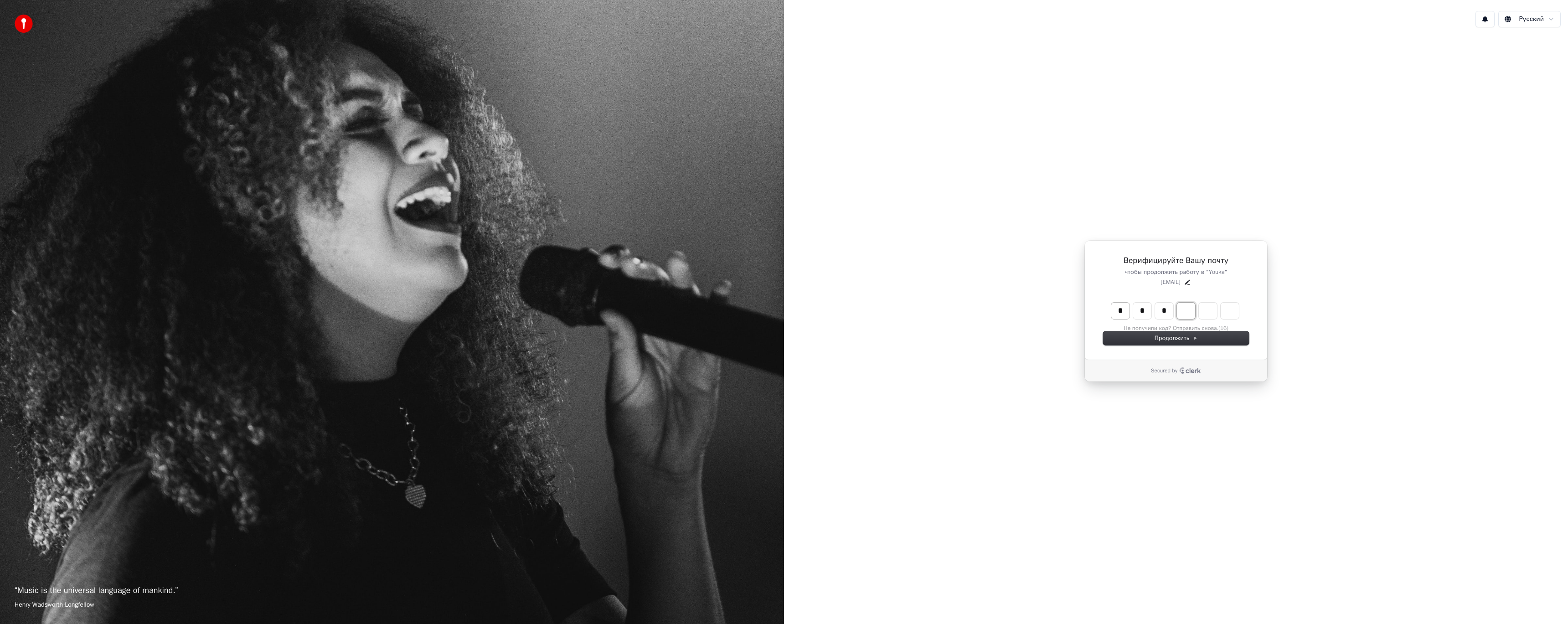 type on "*" 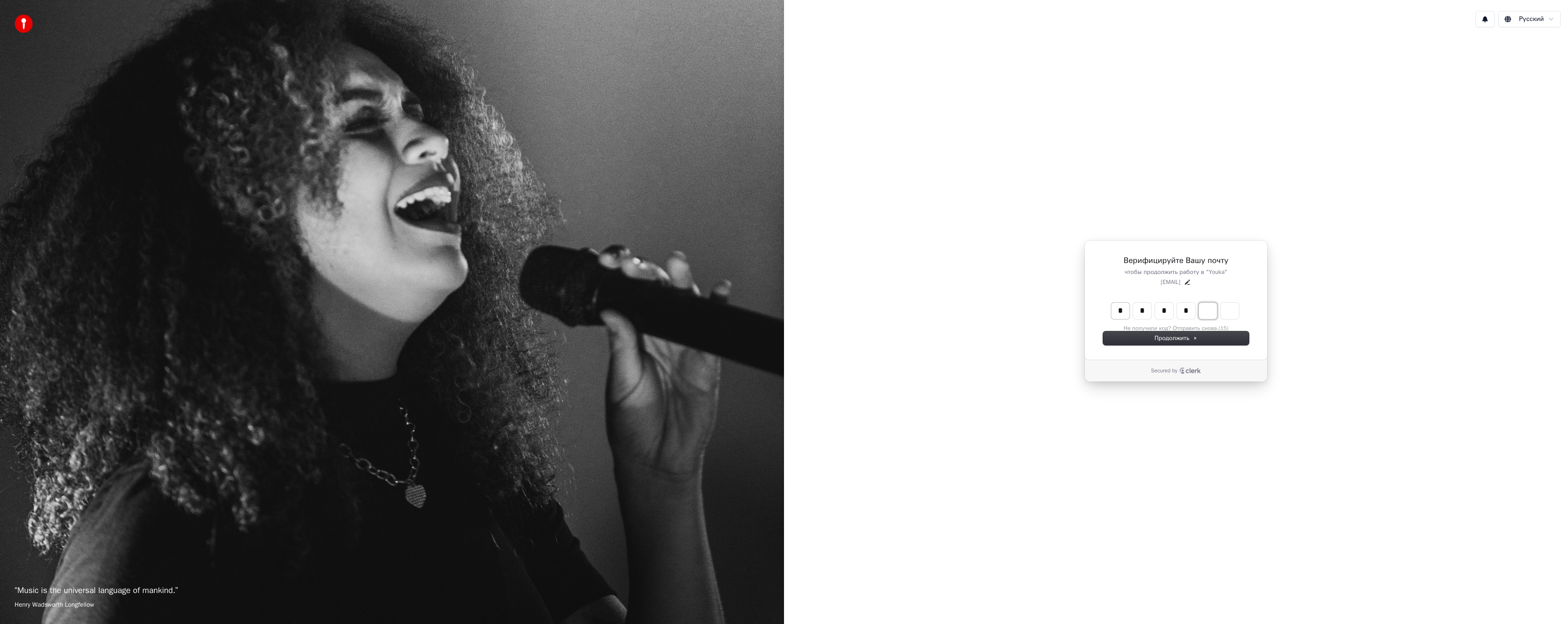 type on "*" 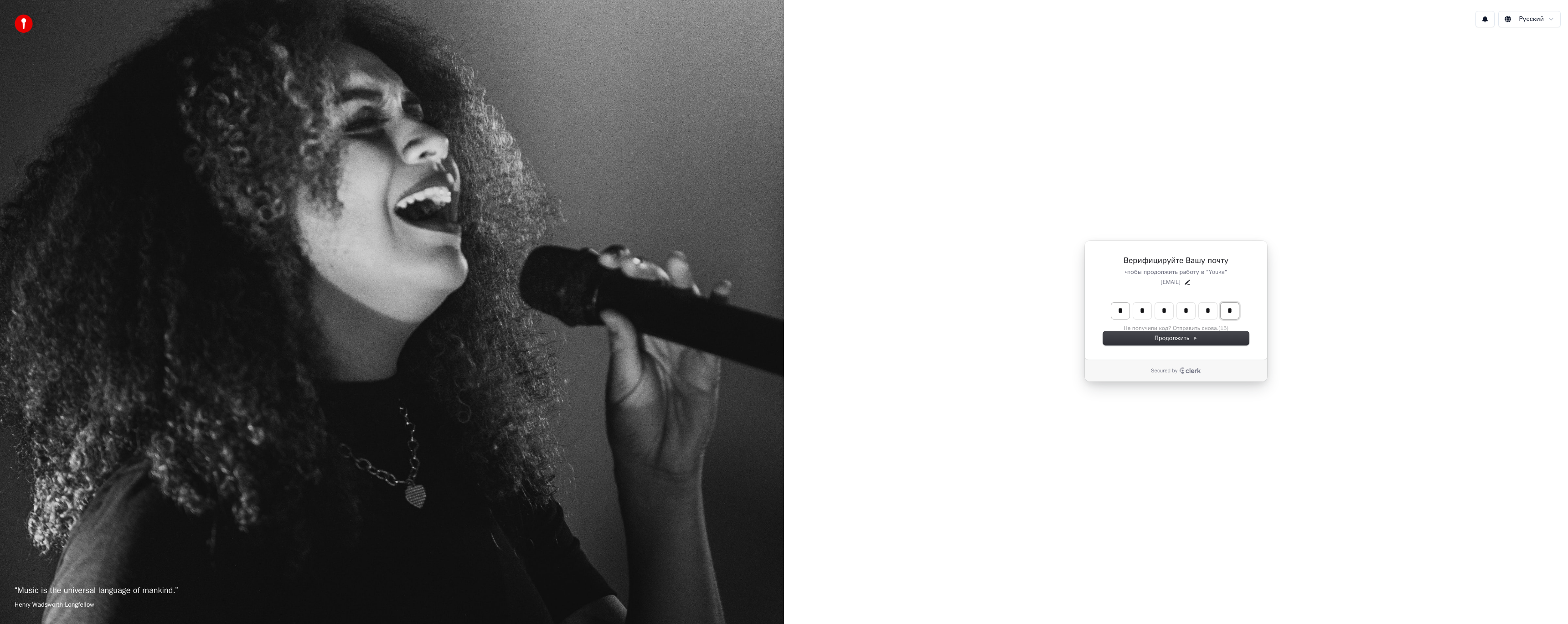 type on "*" 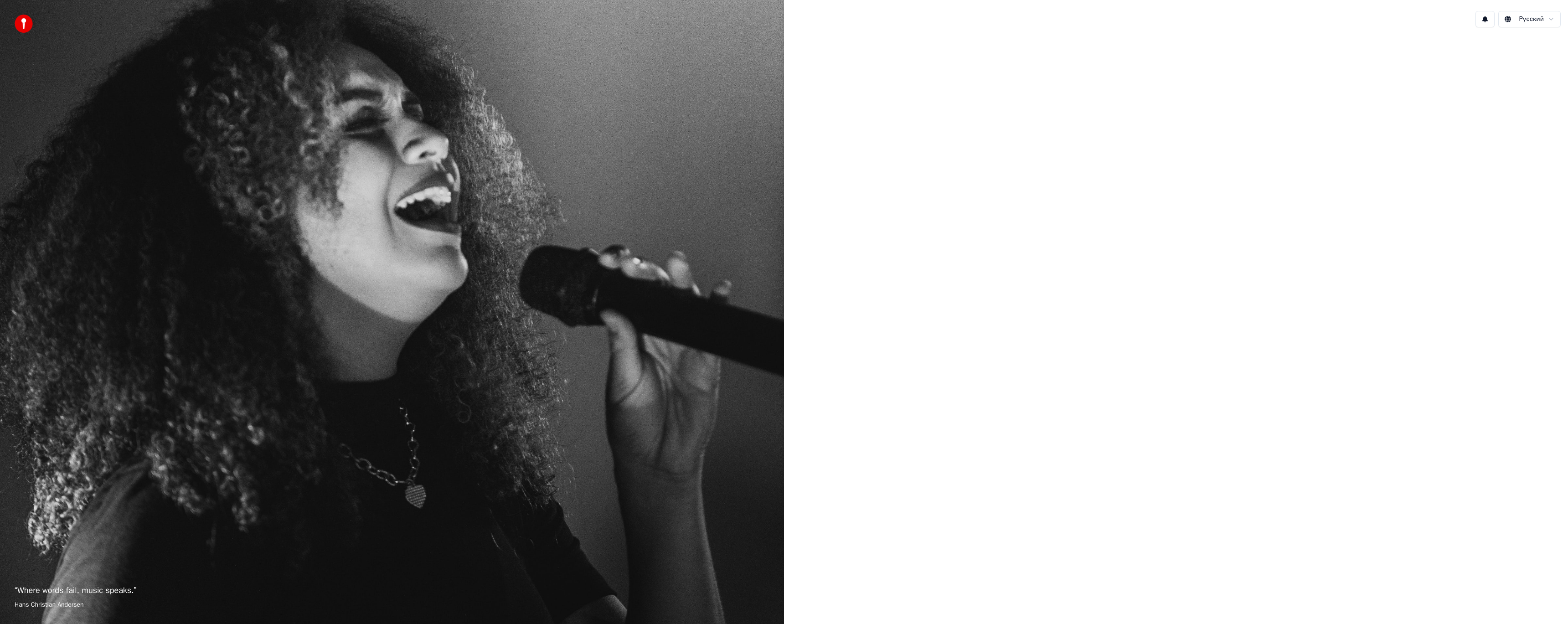 scroll, scrollTop: 0, scrollLeft: 0, axis: both 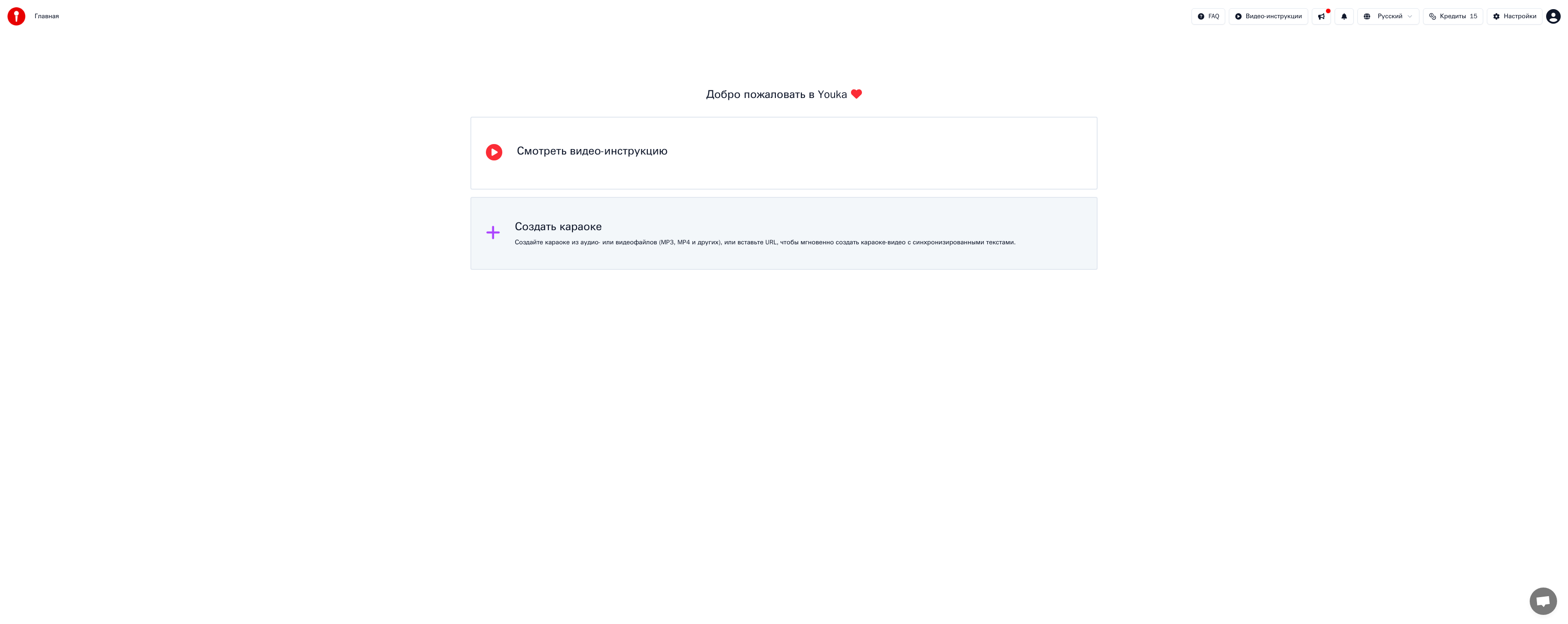 click on "Создайте караоке из аудио- или видеофайлов (MP3, MP4 и других), или вставьте URL, чтобы мгновенно создать караоке-видео с синхронизированными текстами." at bounding box center [592, 162] 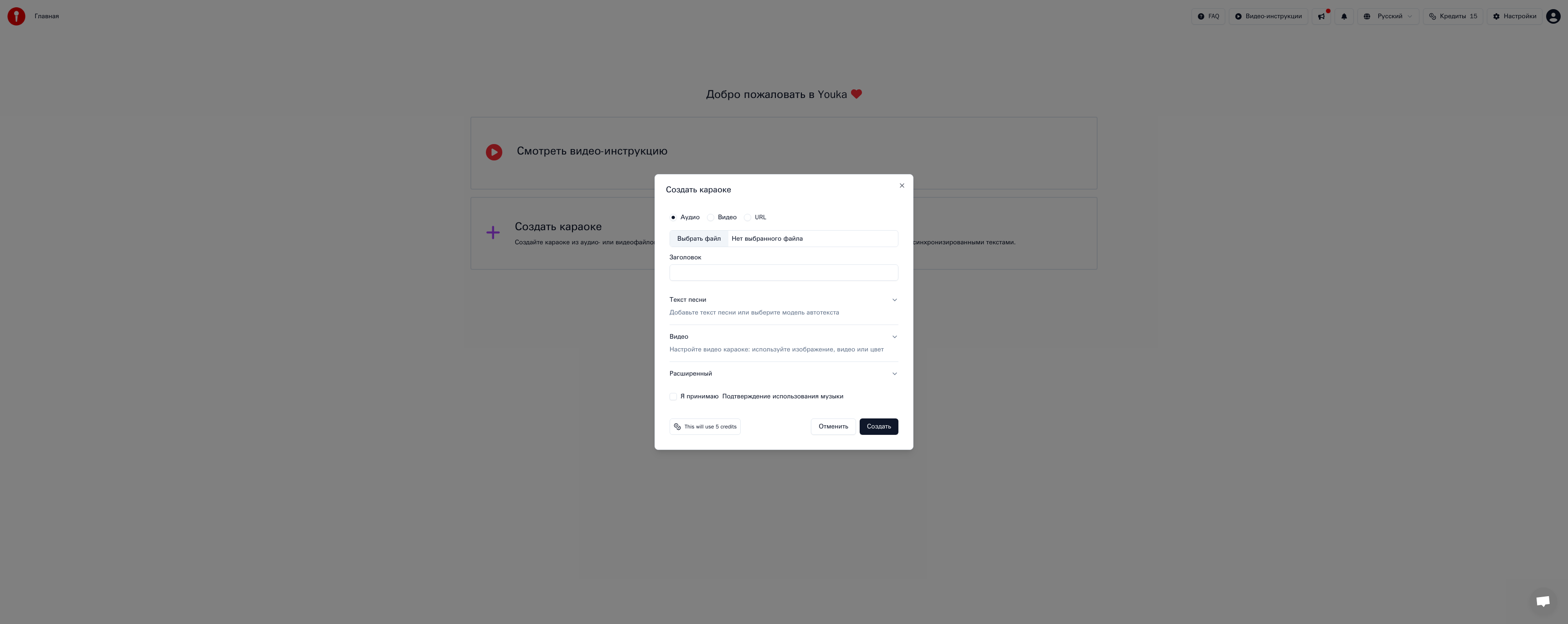click on "Нет выбранного файла" at bounding box center (768, 239) 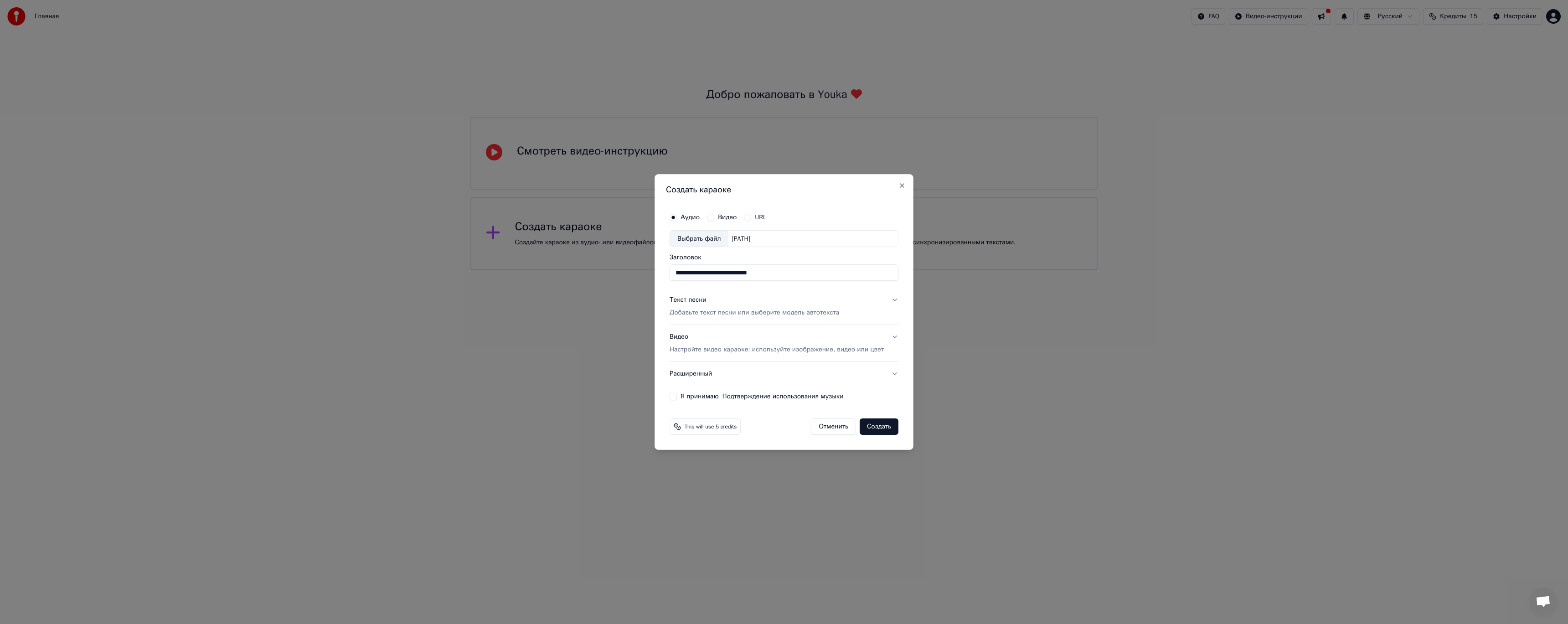 click on "Текст песни Добавьте текст песни или выберите модель автотекста" at bounding box center [784, 307] 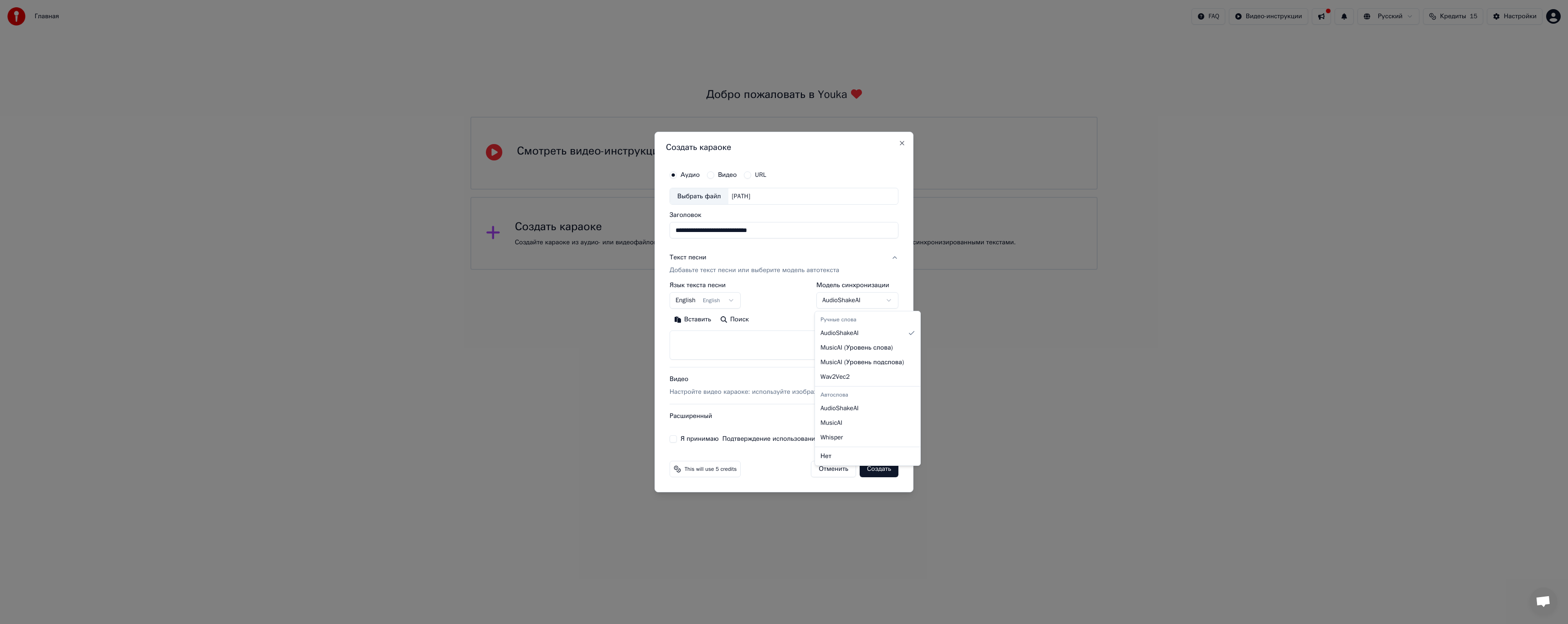 click on "**********" at bounding box center [784, 135] 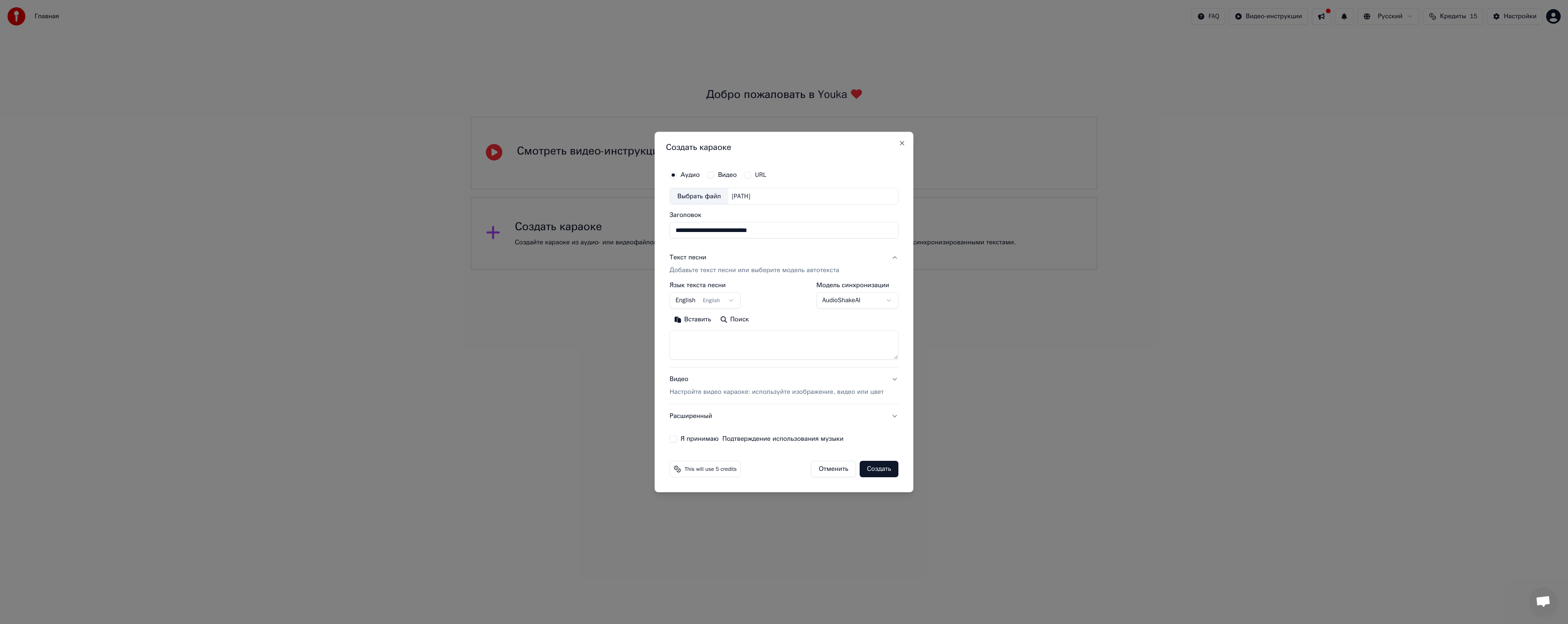 click at bounding box center (784, 346) 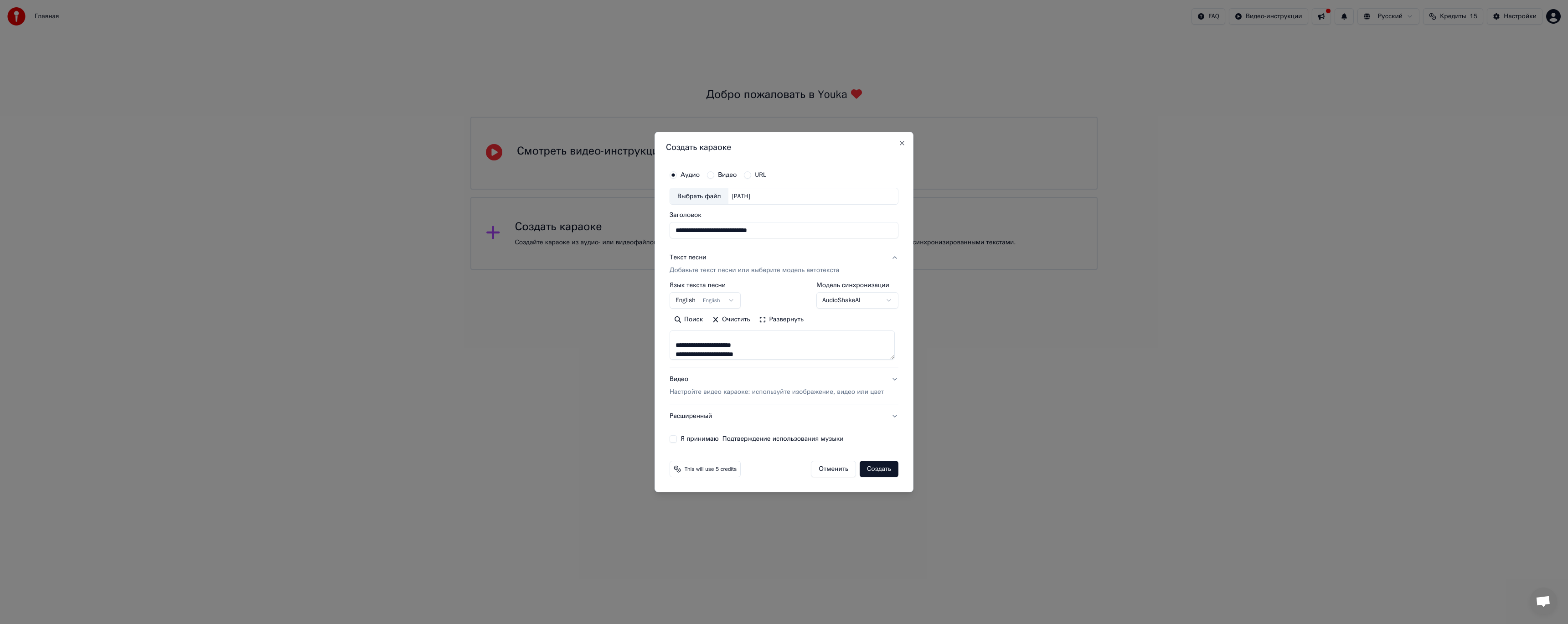 scroll, scrollTop: 361, scrollLeft: 0, axis: vertical 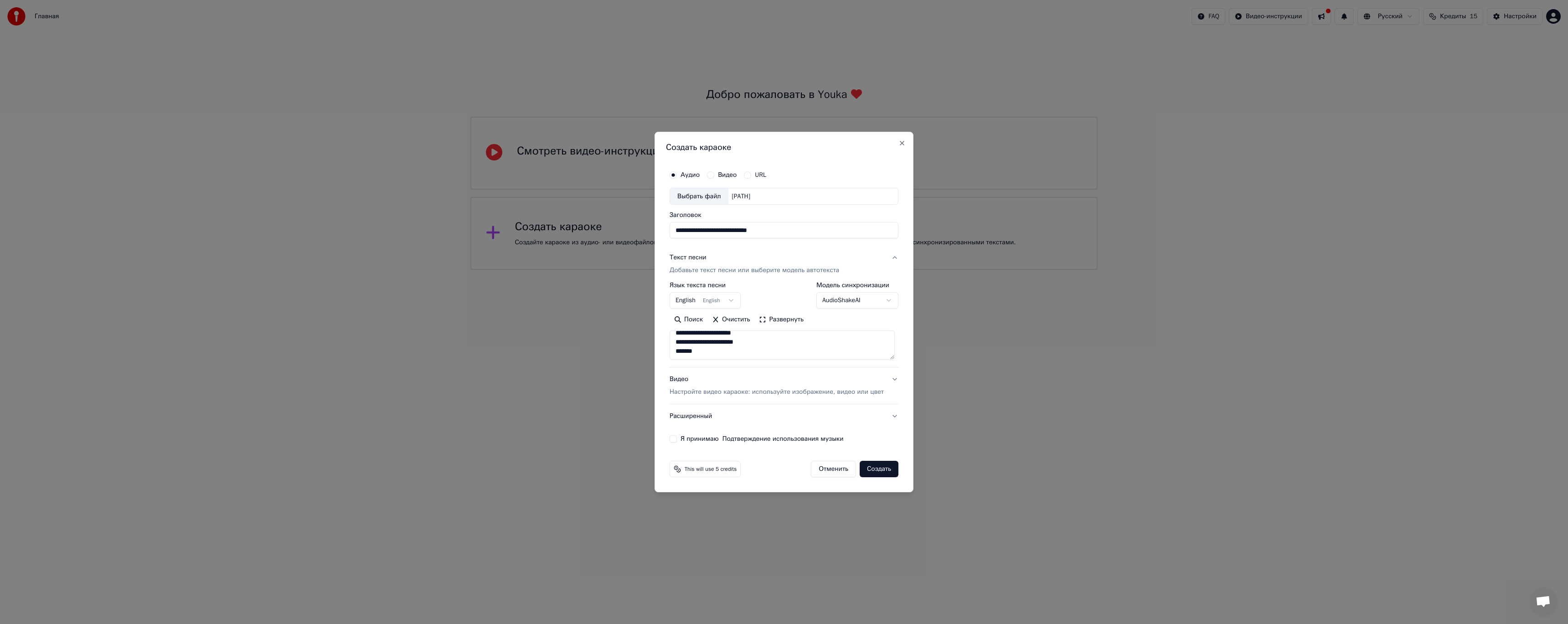 type on "**********" 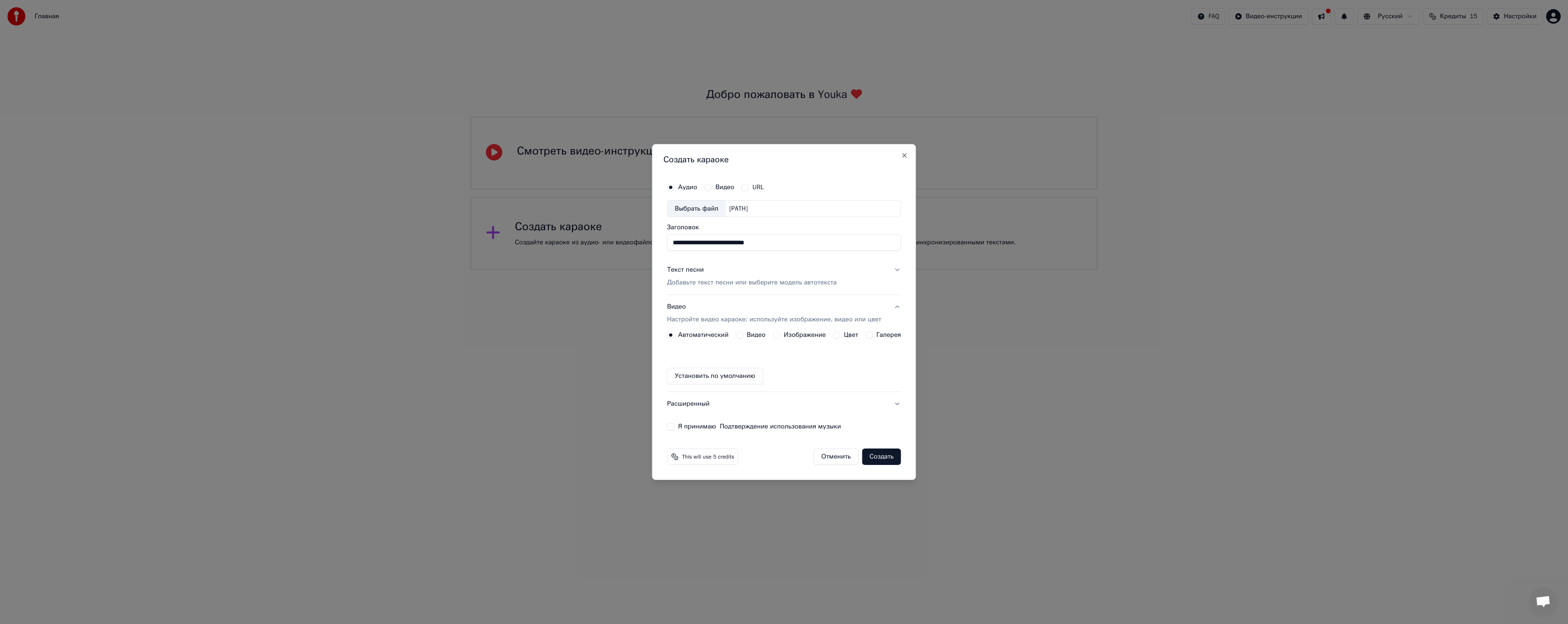 click on "Видео" at bounding box center (756, 335) 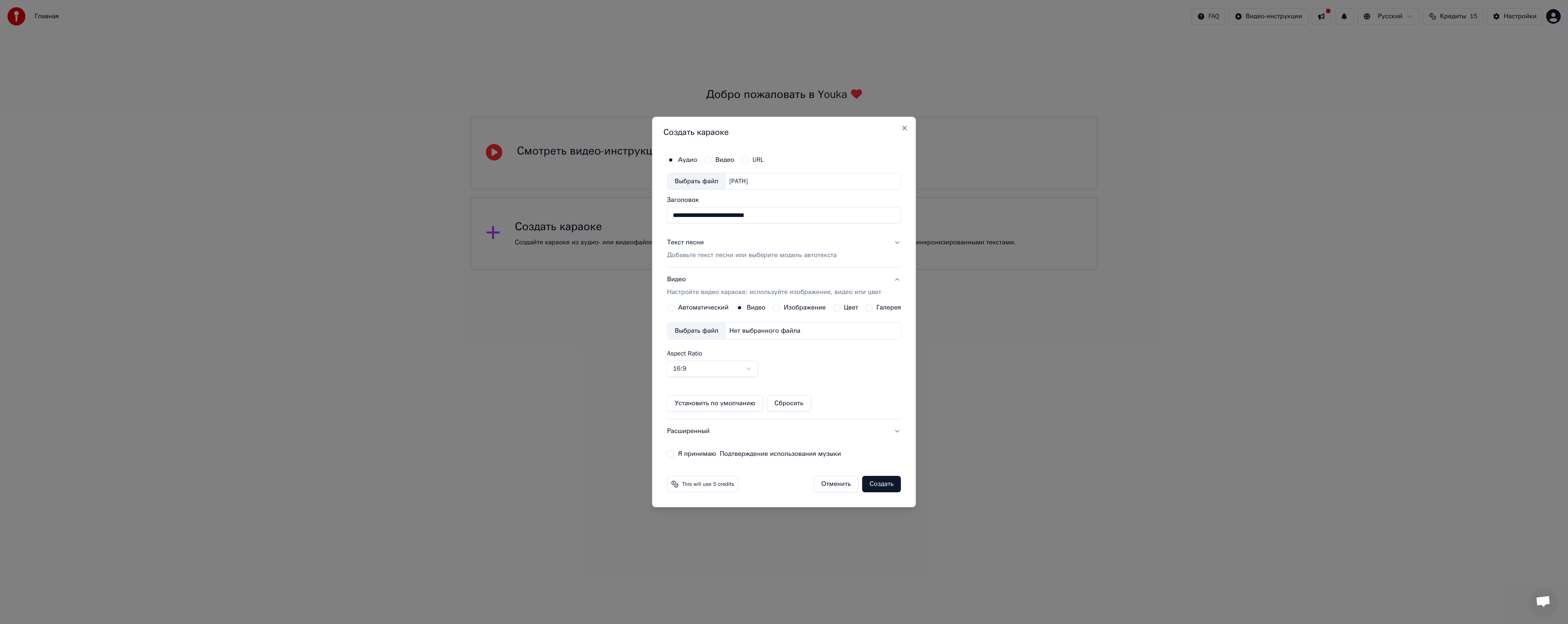 click on "Расширенный" at bounding box center [784, 431] 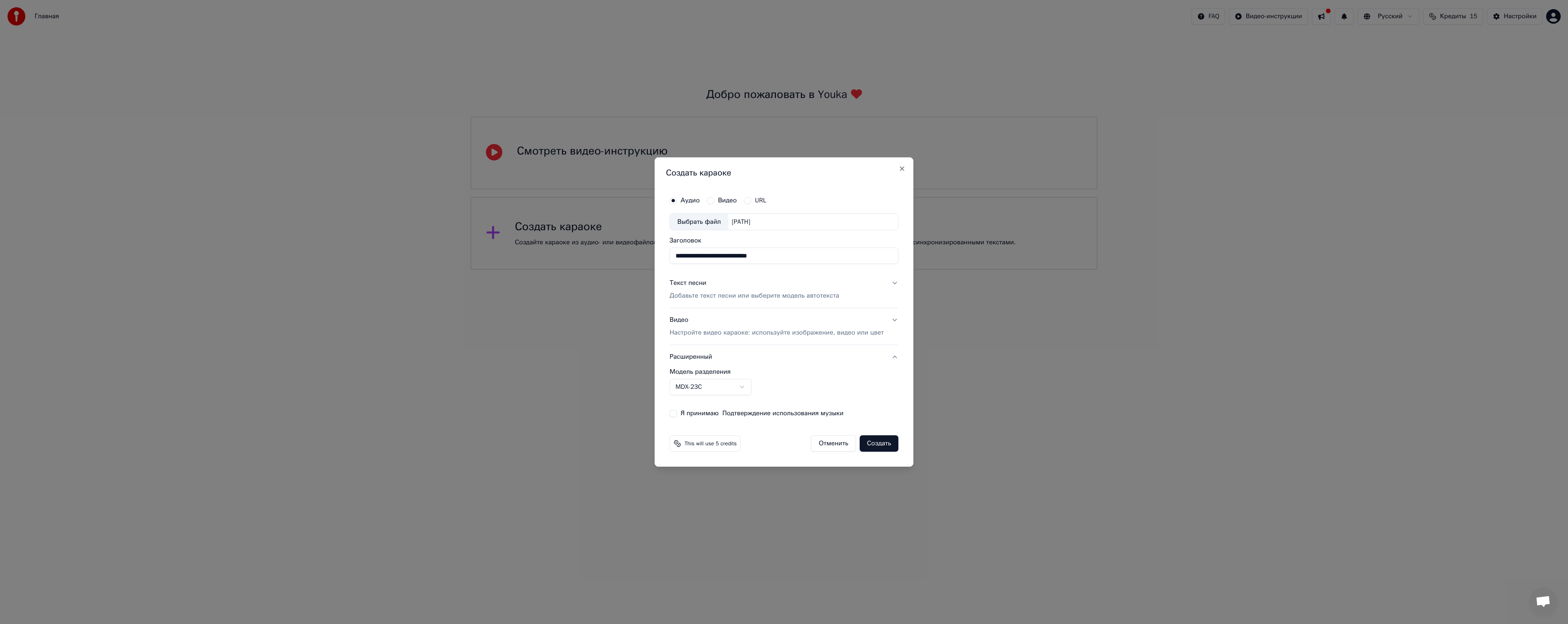 click on "**********" at bounding box center [784, 312] 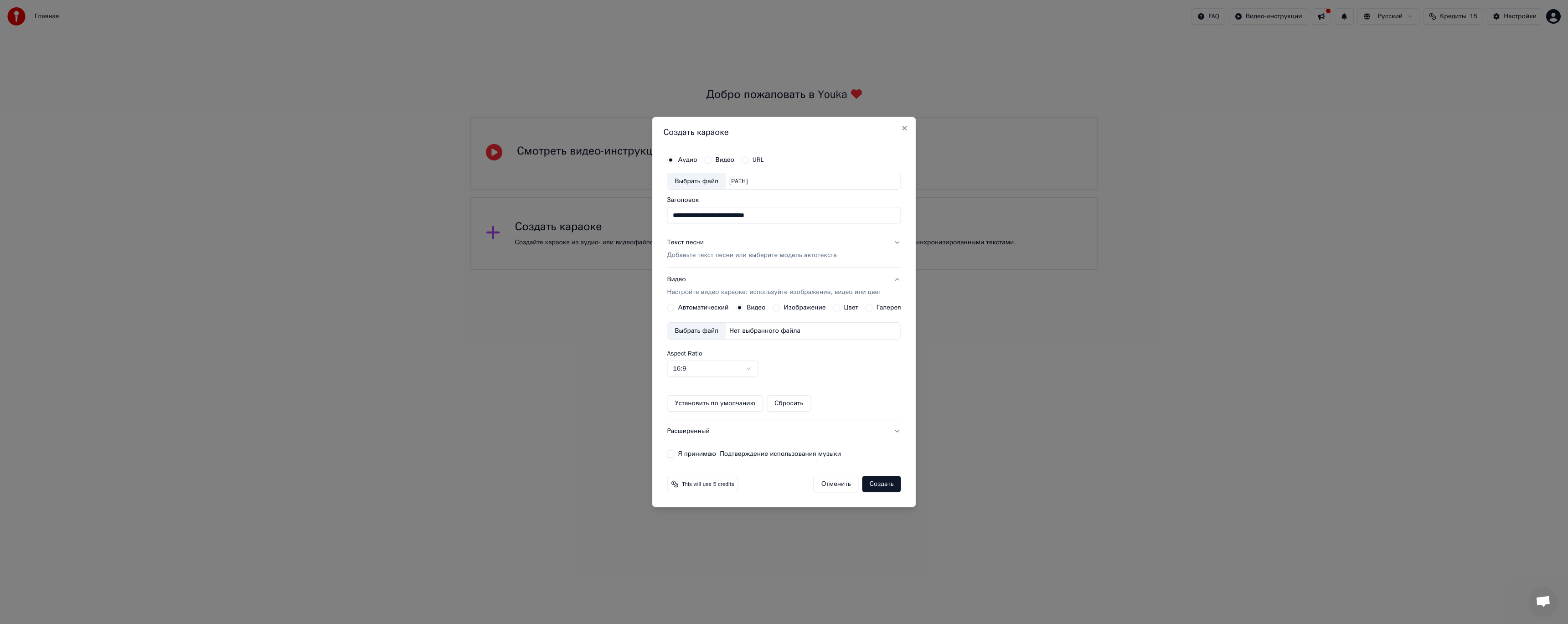 click on "Изображение" at bounding box center [805, 308] 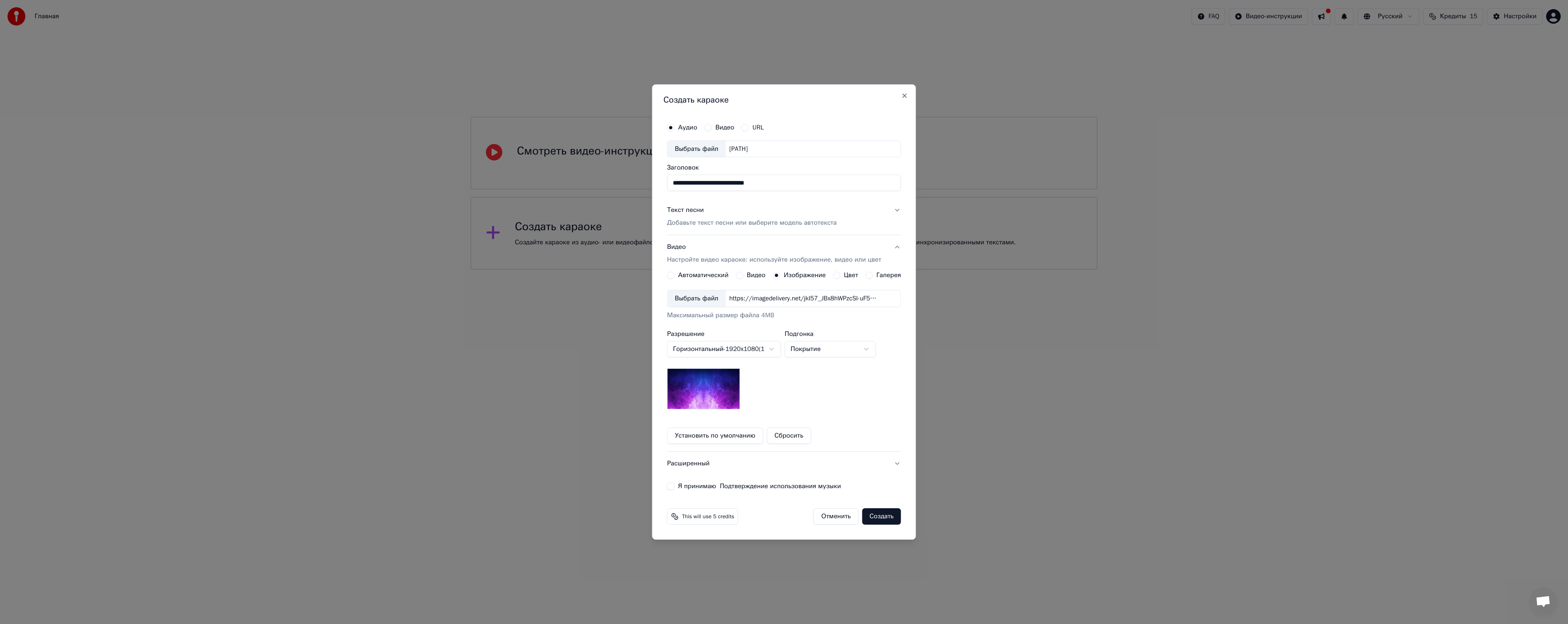 click on "Выбрать файл" at bounding box center (696, 299) 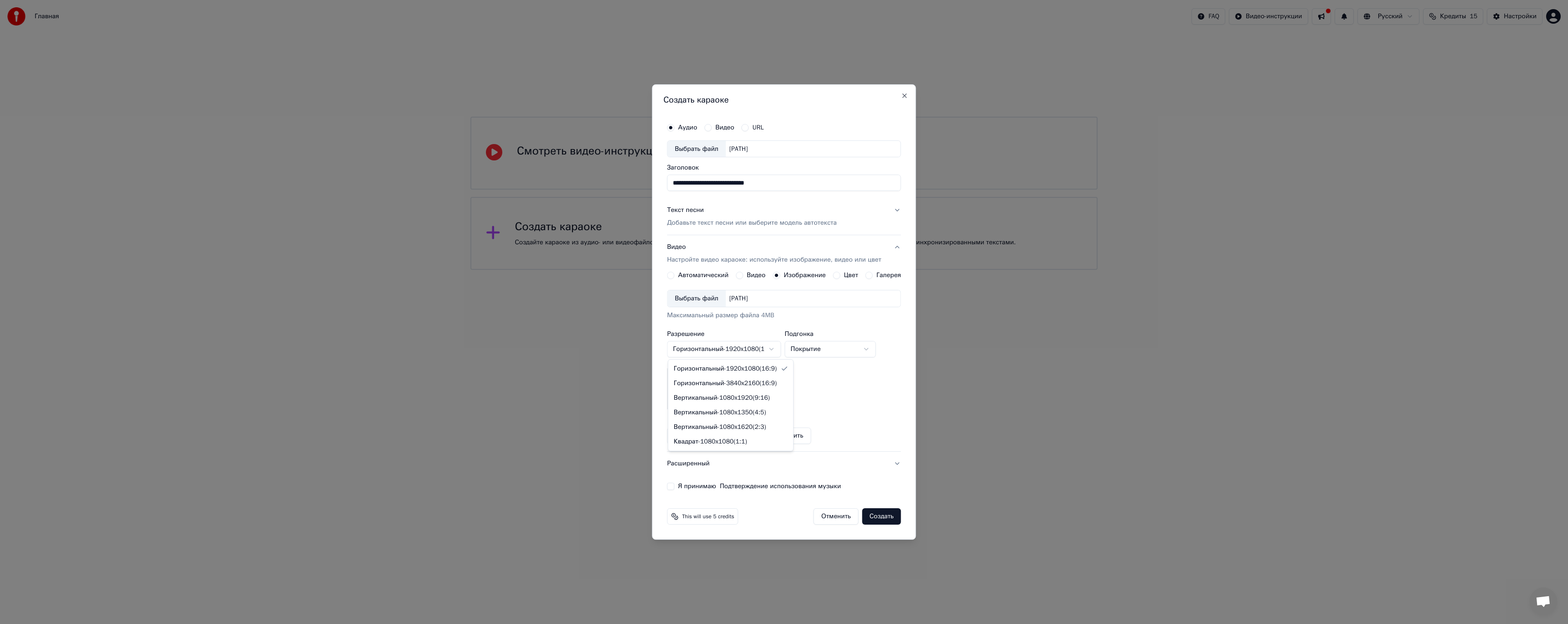 click on "**********" at bounding box center (784, 135) 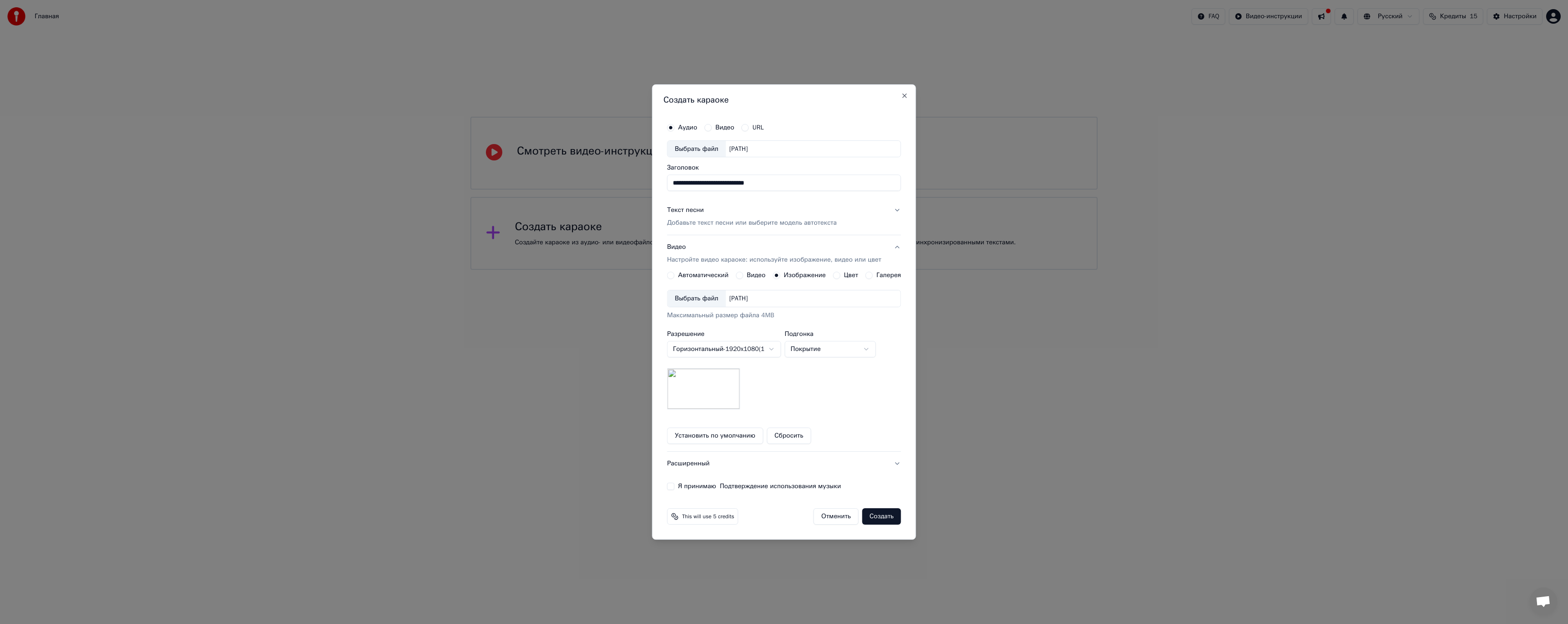 click on "**********" at bounding box center (784, 135) 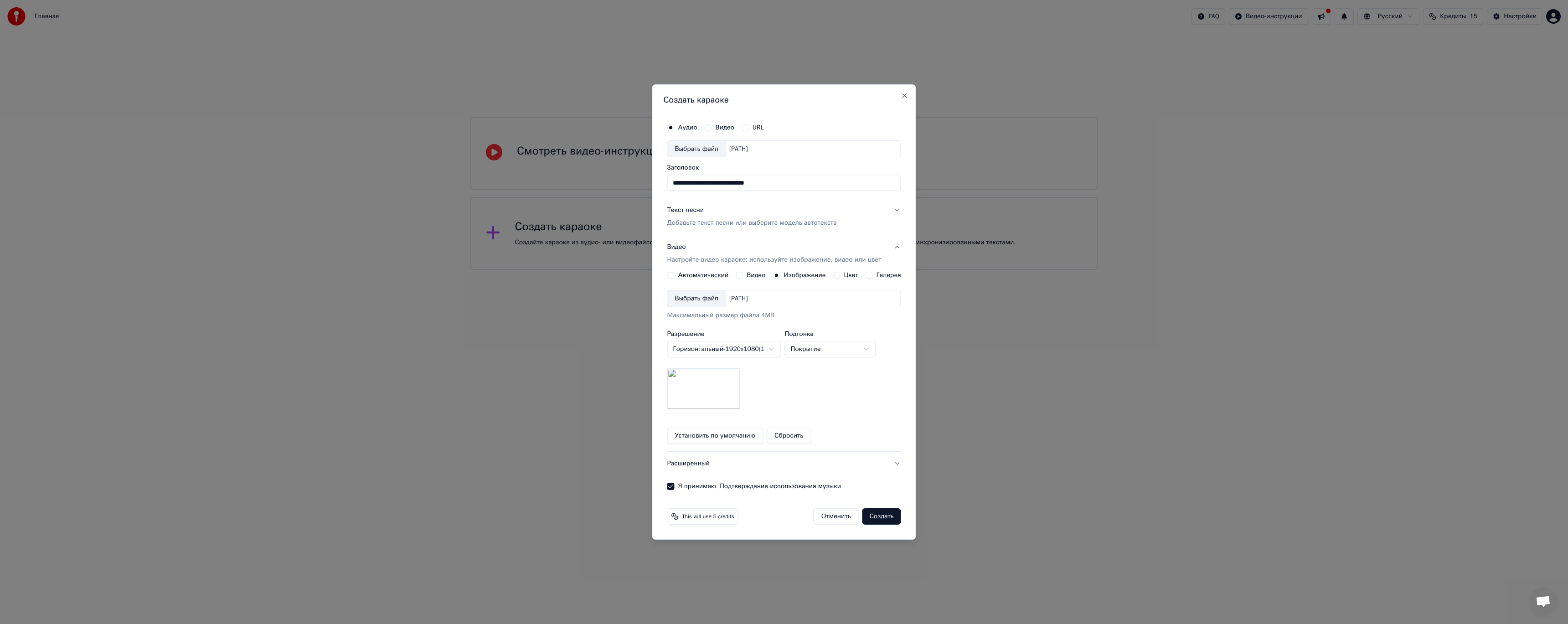click on "Создать" at bounding box center [882, 516] 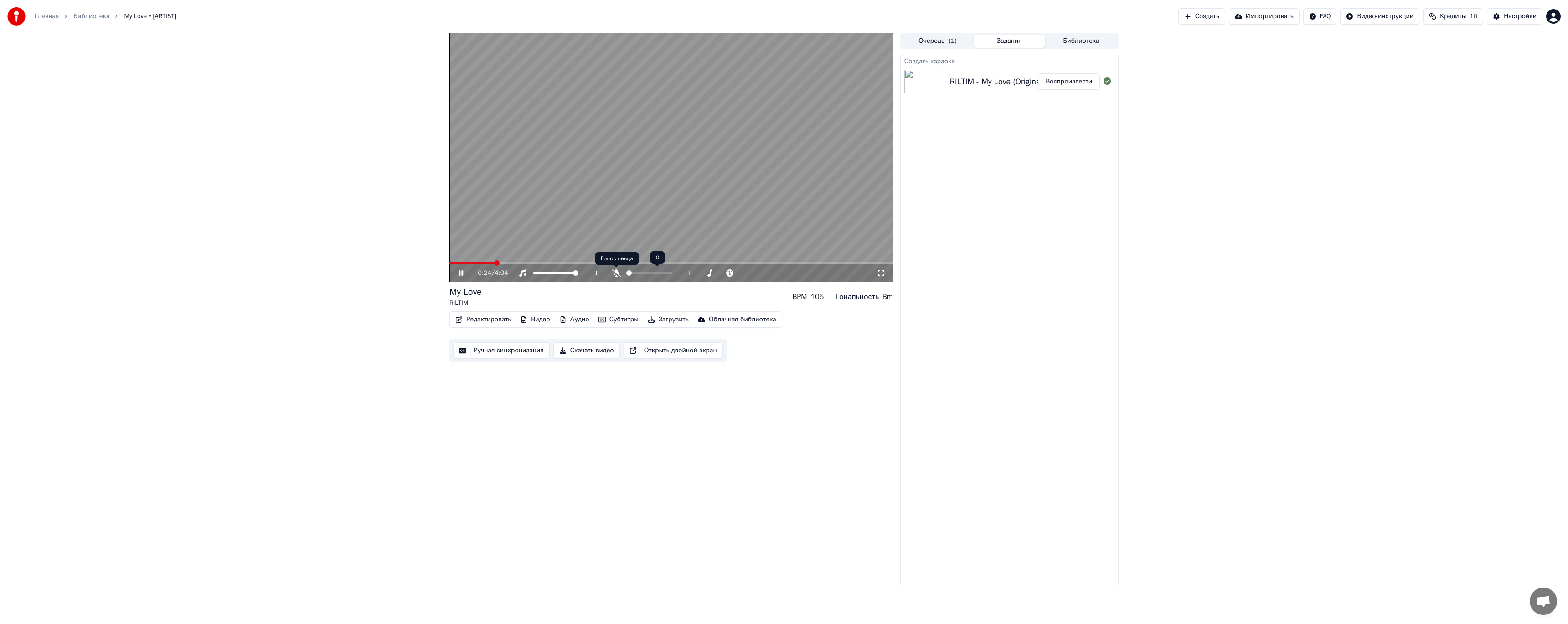 click at bounding box center [657, 266] 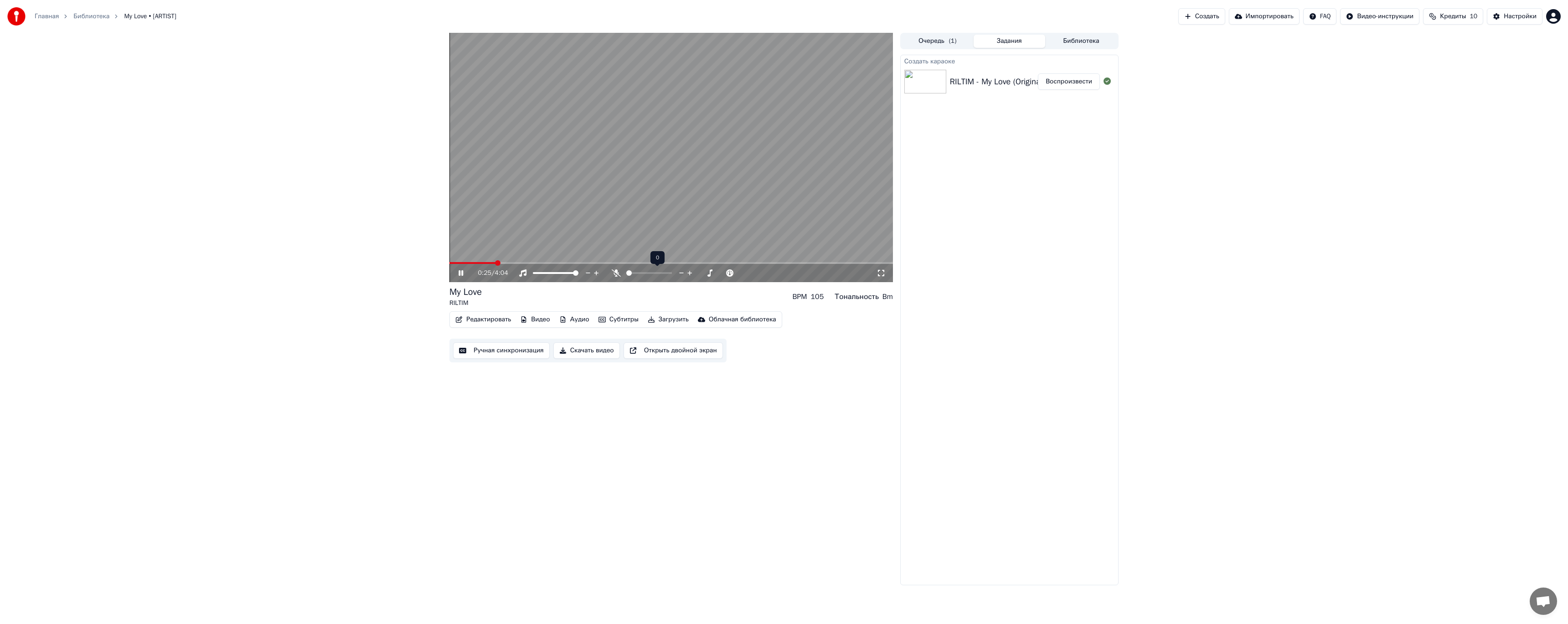 click at bounding box center (657, 273) 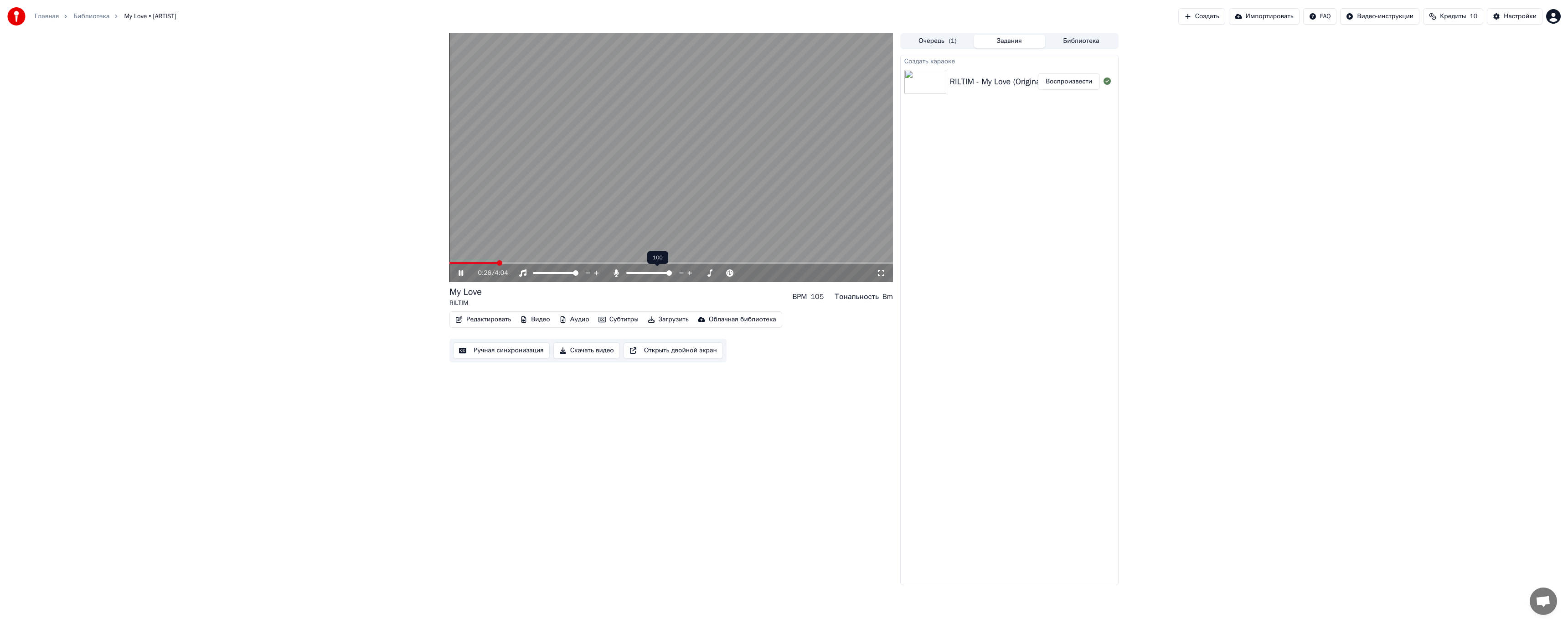 click at bounding box center [669, 273] 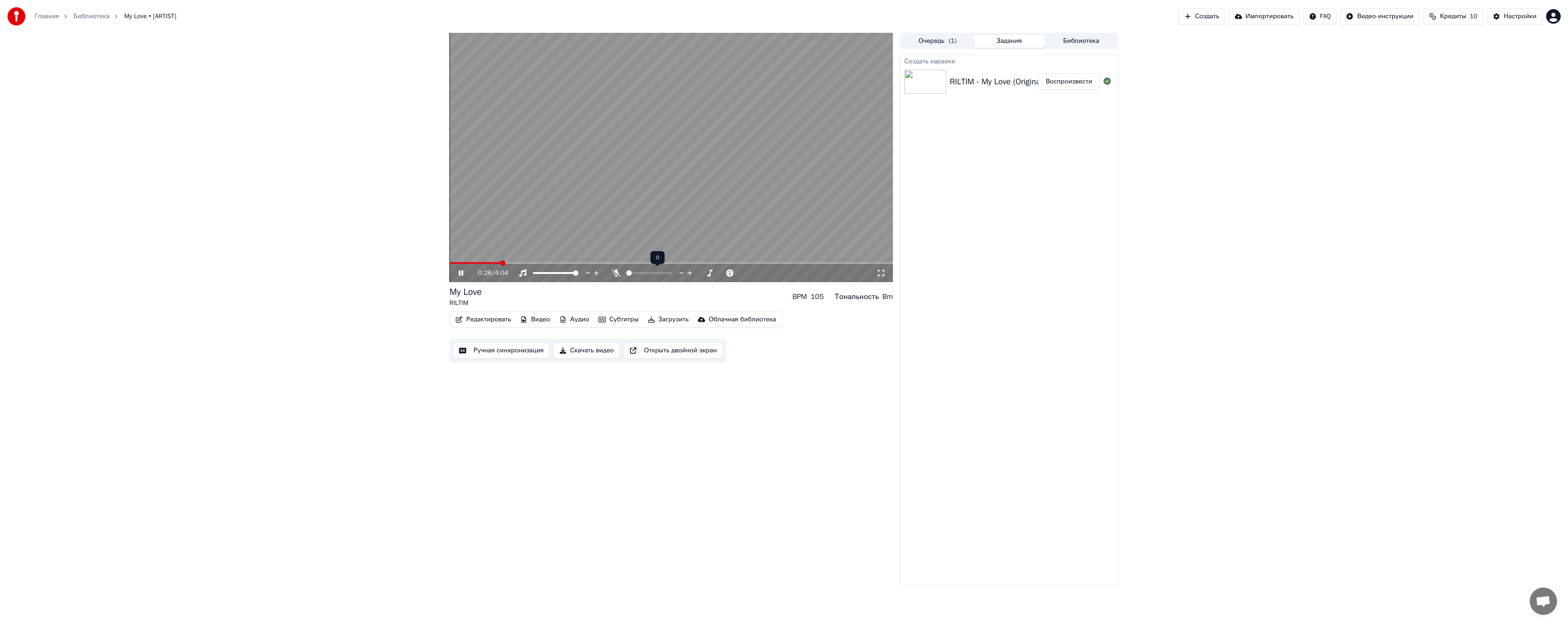 click at bounding box center (629, 273) 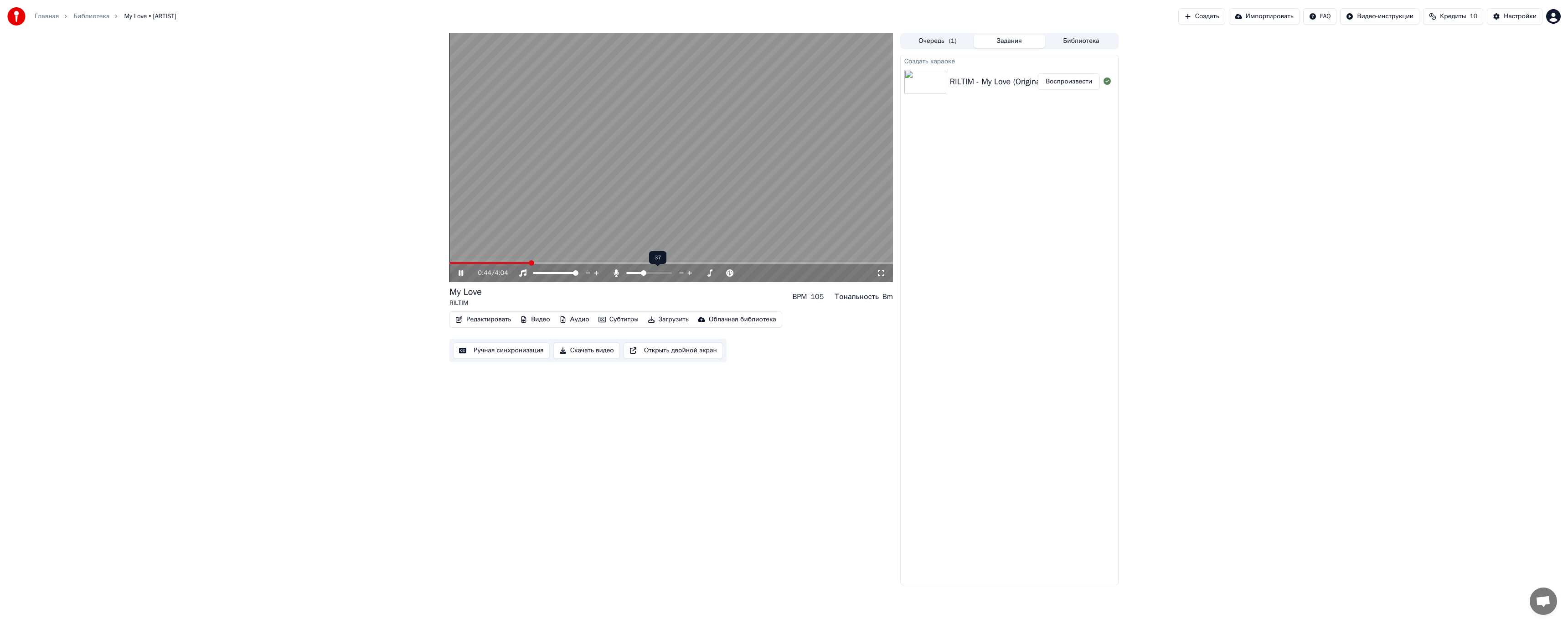 click at bounding box center [649, 273] 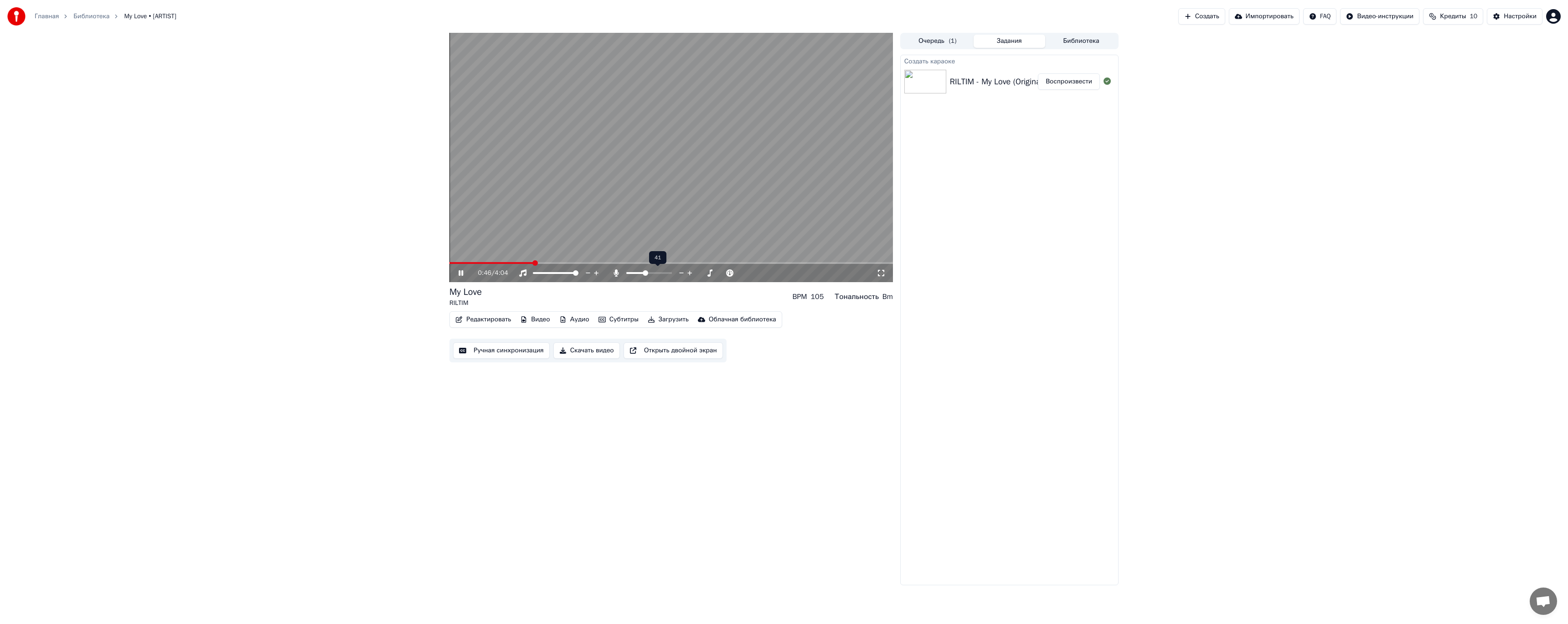 click at bounding box center (645, 273) 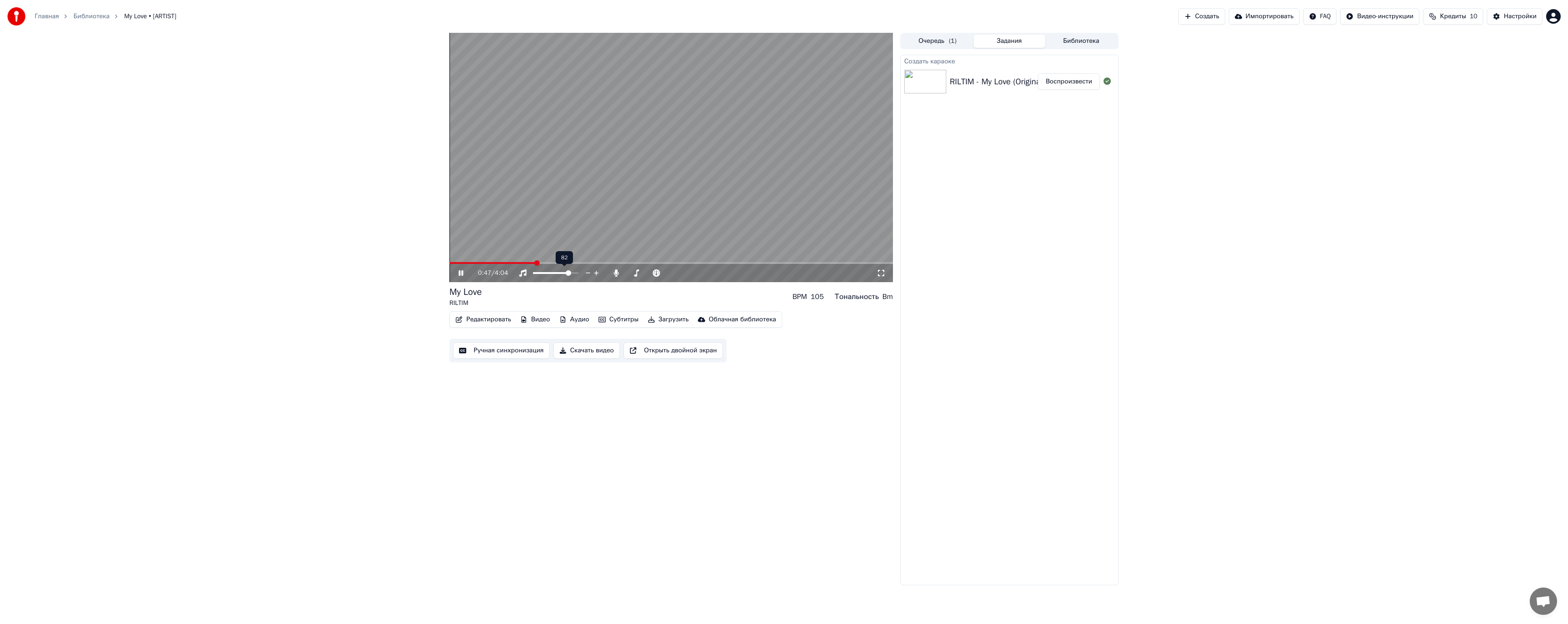 click at bounding box center [568, 273] 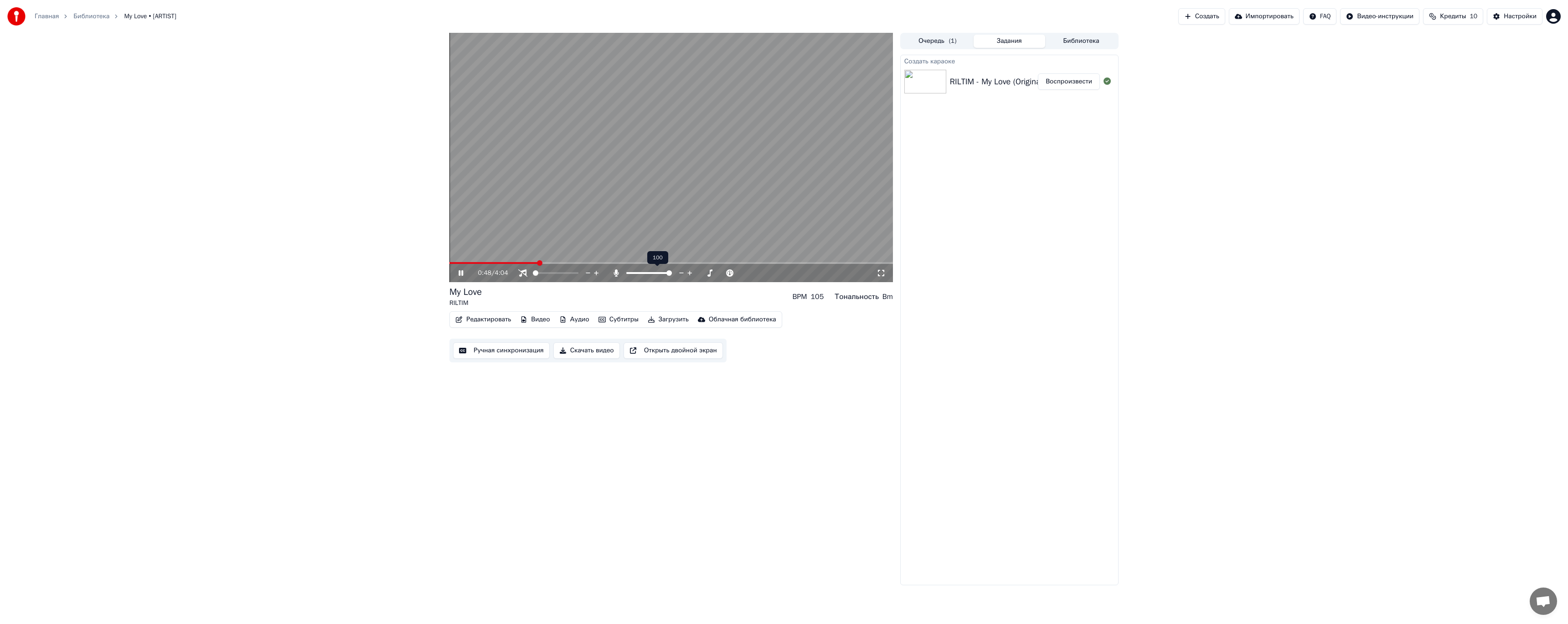 click at bounding box center (649, 273) 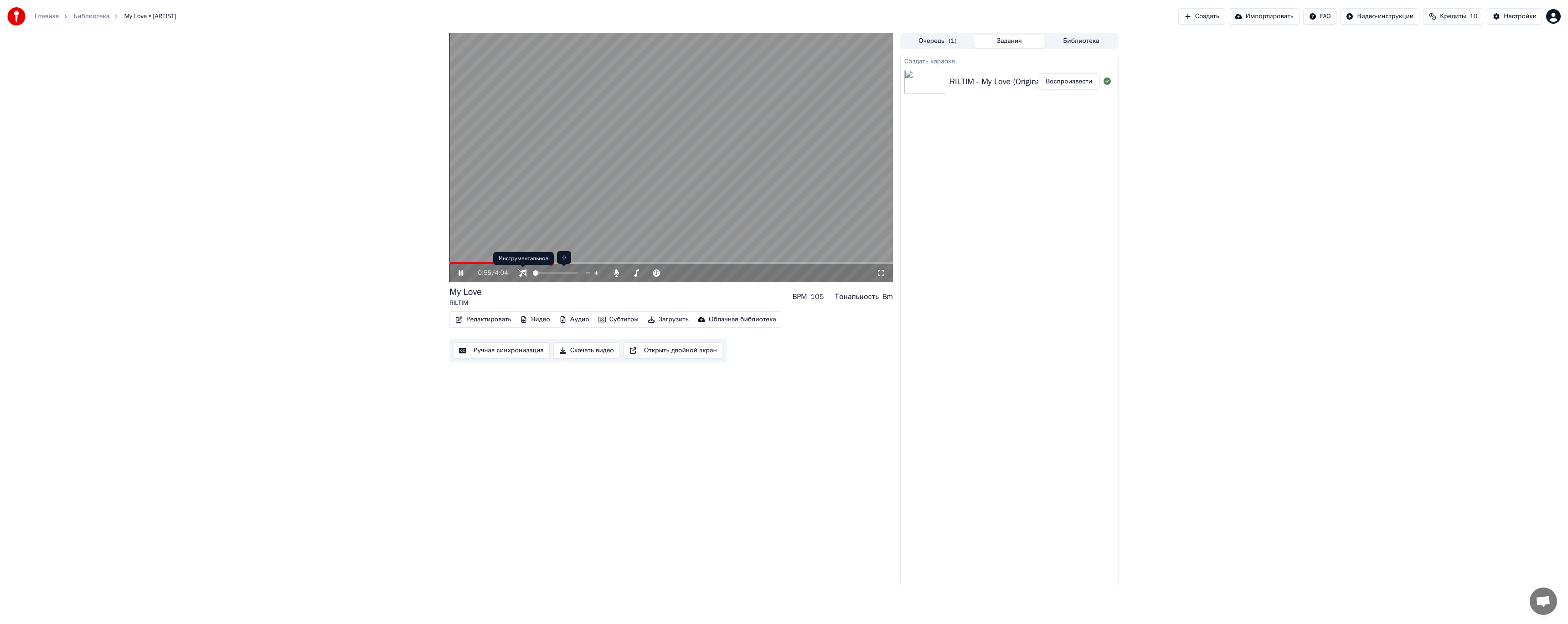 click at bounding box center (523, 273) 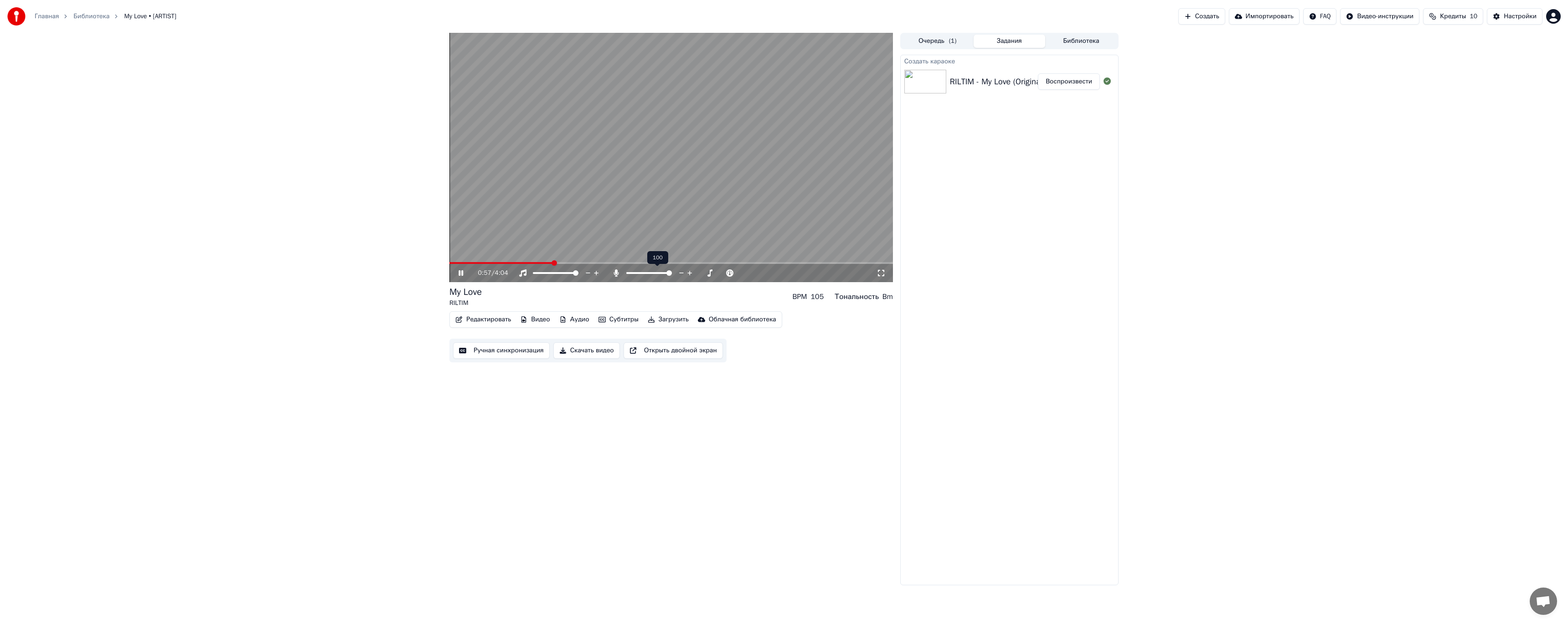 drag, startPoint x: 655, startPoint y: 274, endPoint x: 649, endPoint y: 273, distance: 6.0827625 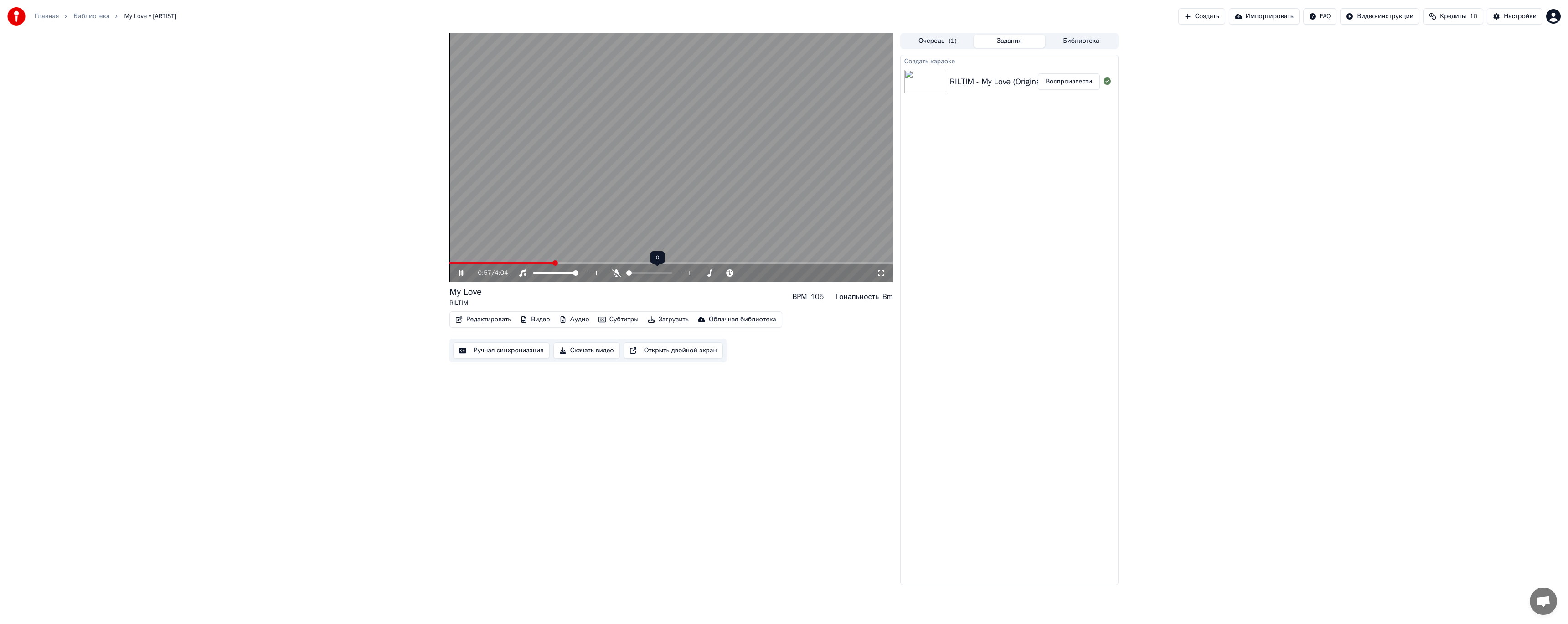 click at bounding box center [626, 273] 